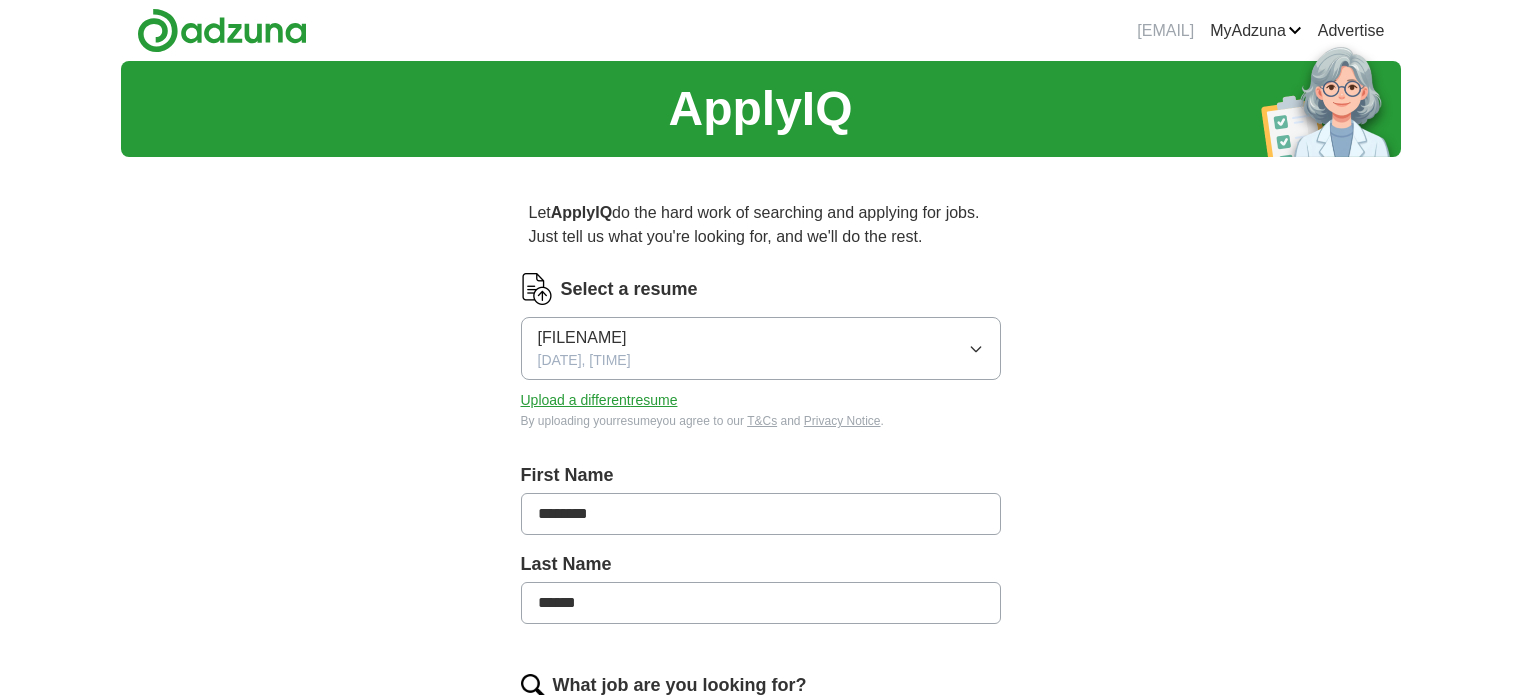 scroll, scrollTop: 0, scrollLeft: 0, axis: both 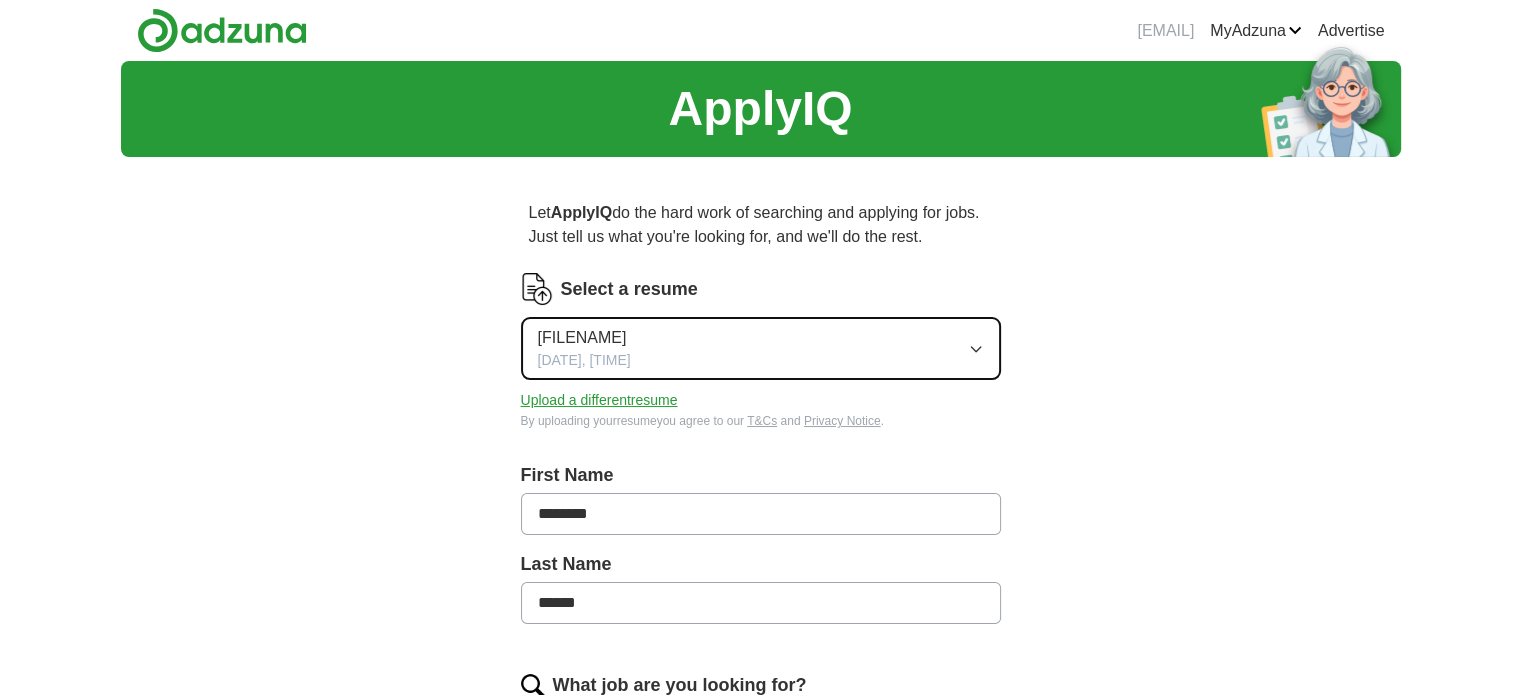 click on "[FILENAME] [DATE], [TIME]" at bounding box center (761, 348) 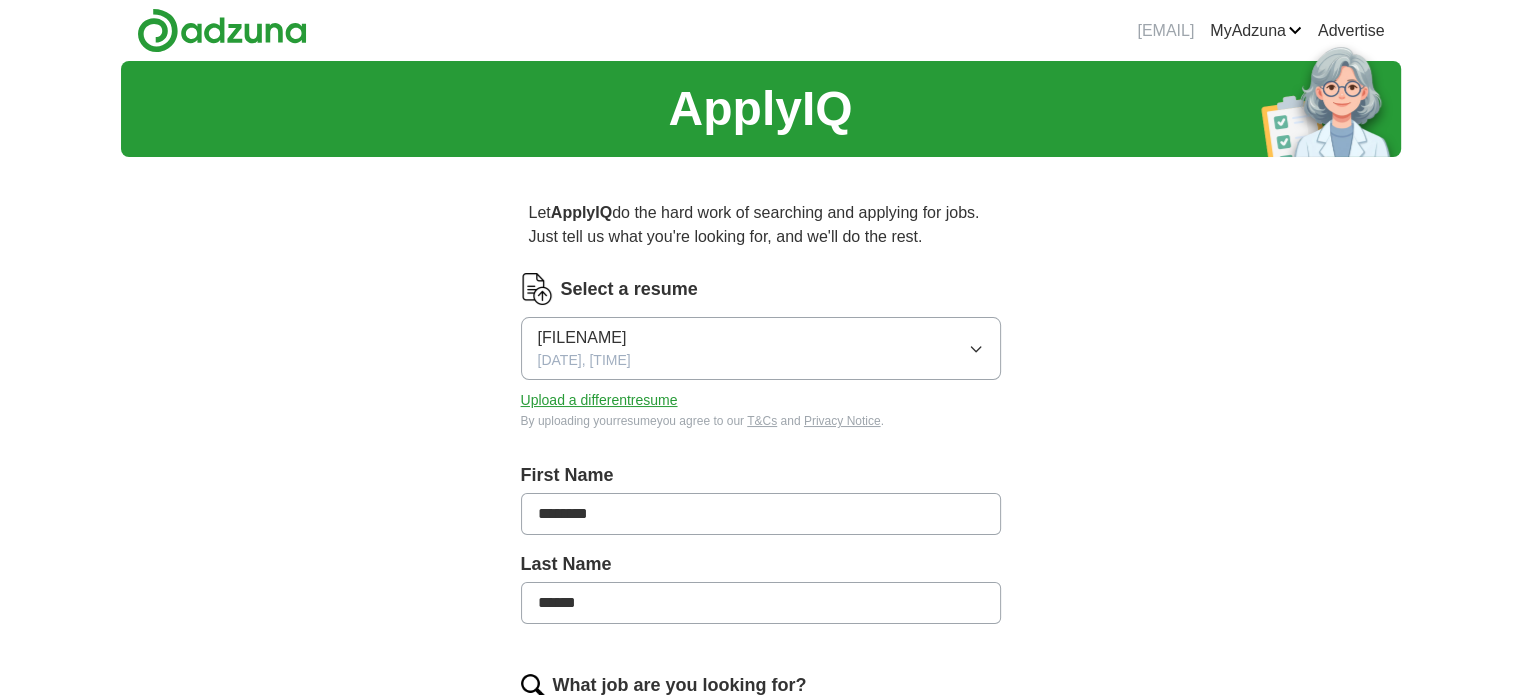 click on "Select a resume [FILENAME] [DATE], [TIME] Upload a different resume By uploading your resume you agree to our T&Cs and Privacy Notice. First Name ******** Last Name ****** What job are you looking for? Enter or select a minimum of 3 job titles (4-8 recommended) Where do you want to work? 25 mile radius Start applying for jobs By registering, you consent to us applying to suitable jobs for you" at bounding box center (761, 650) 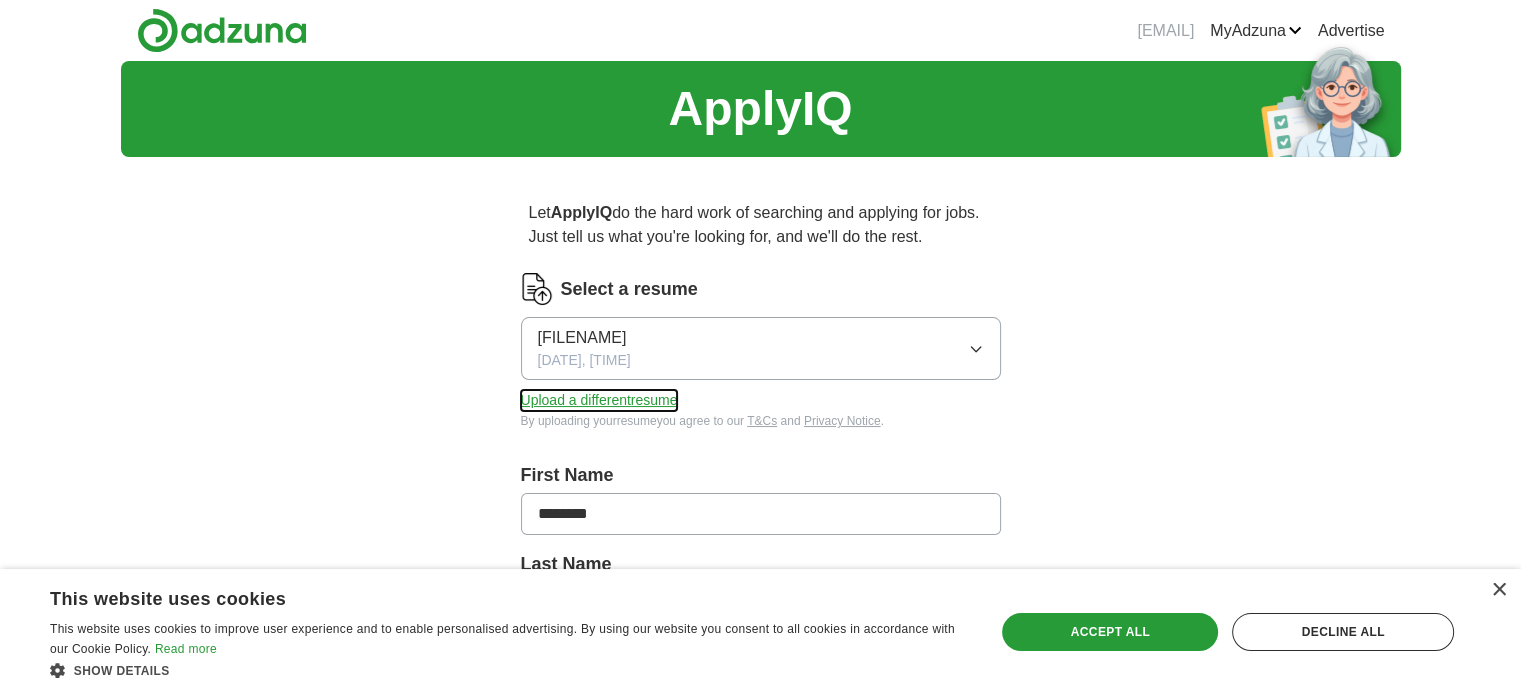 click on "Upload a different  resume" at bounding box center (599, 400) 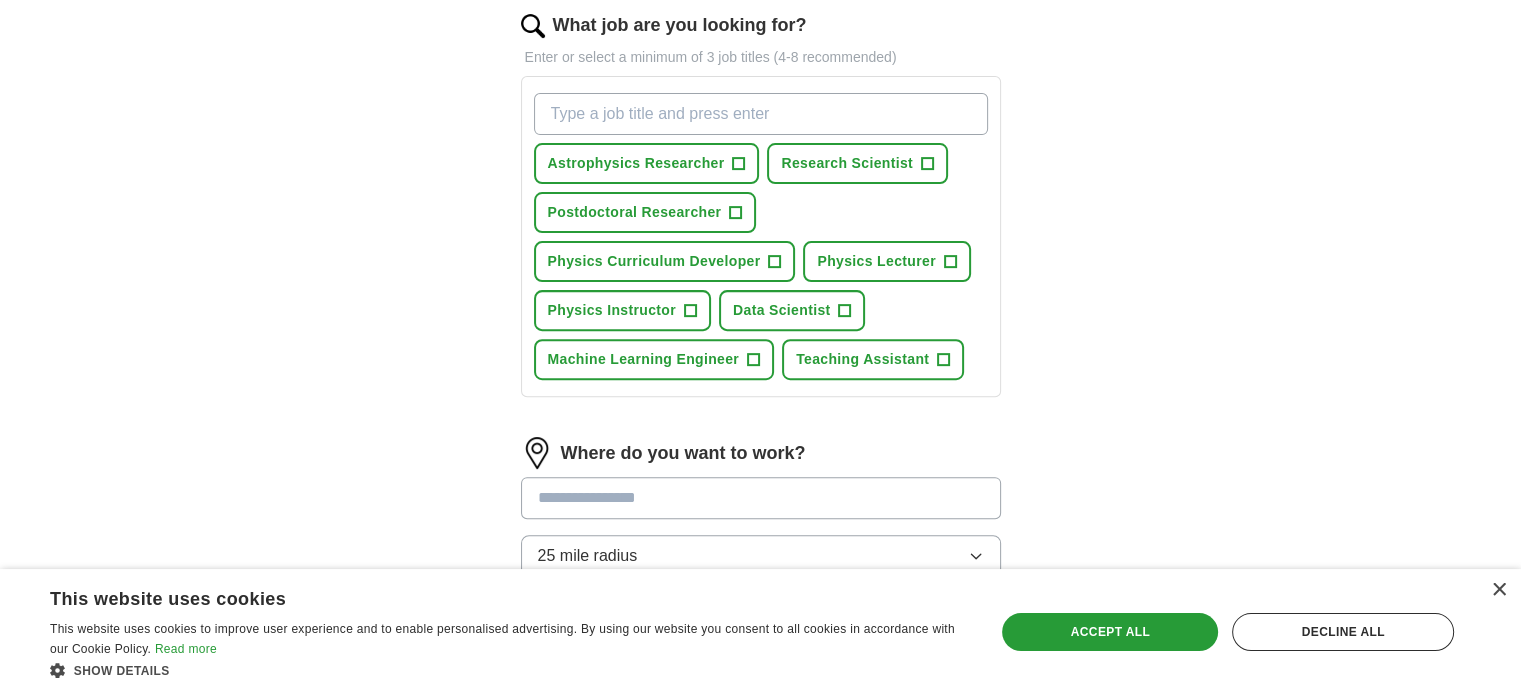 scroll, scrollTop: 900, scrollLeft: 0, axis: vertical 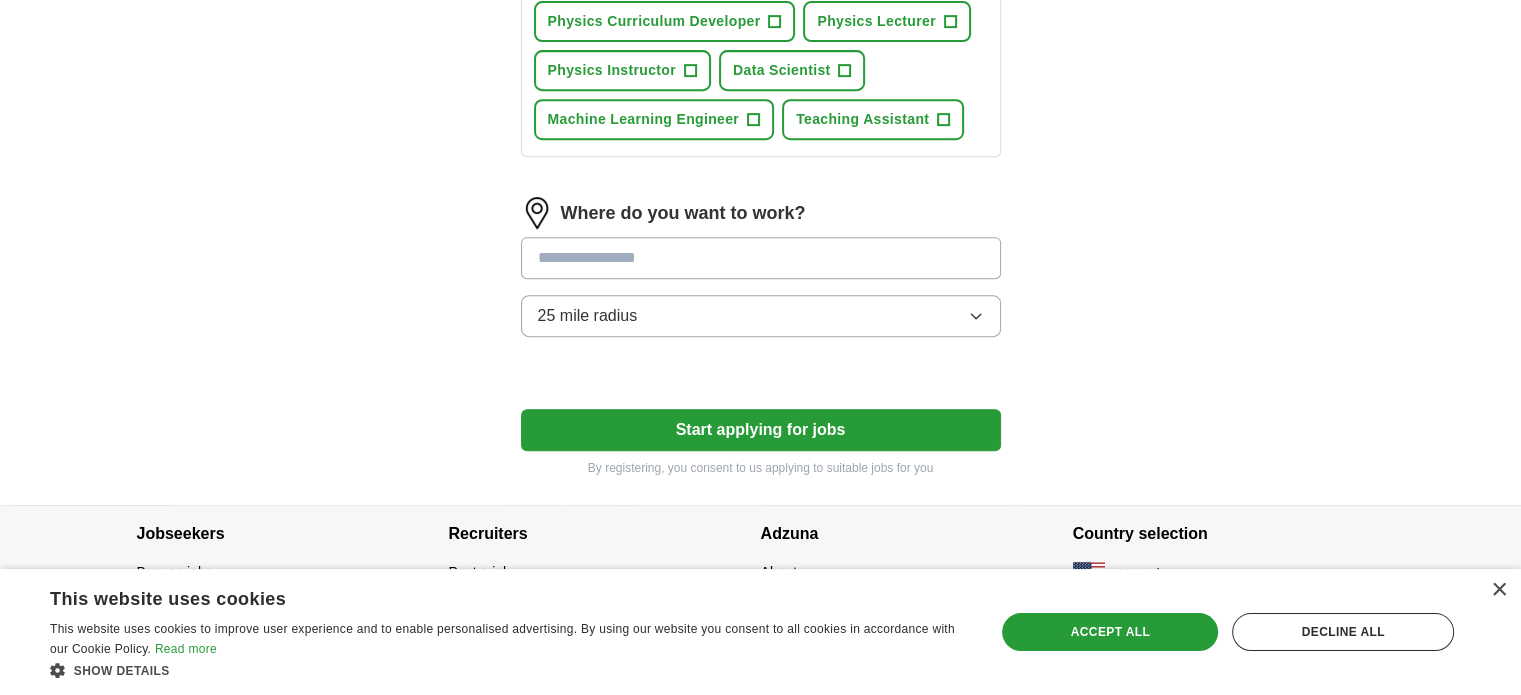 click at bounding box center (761, 258) 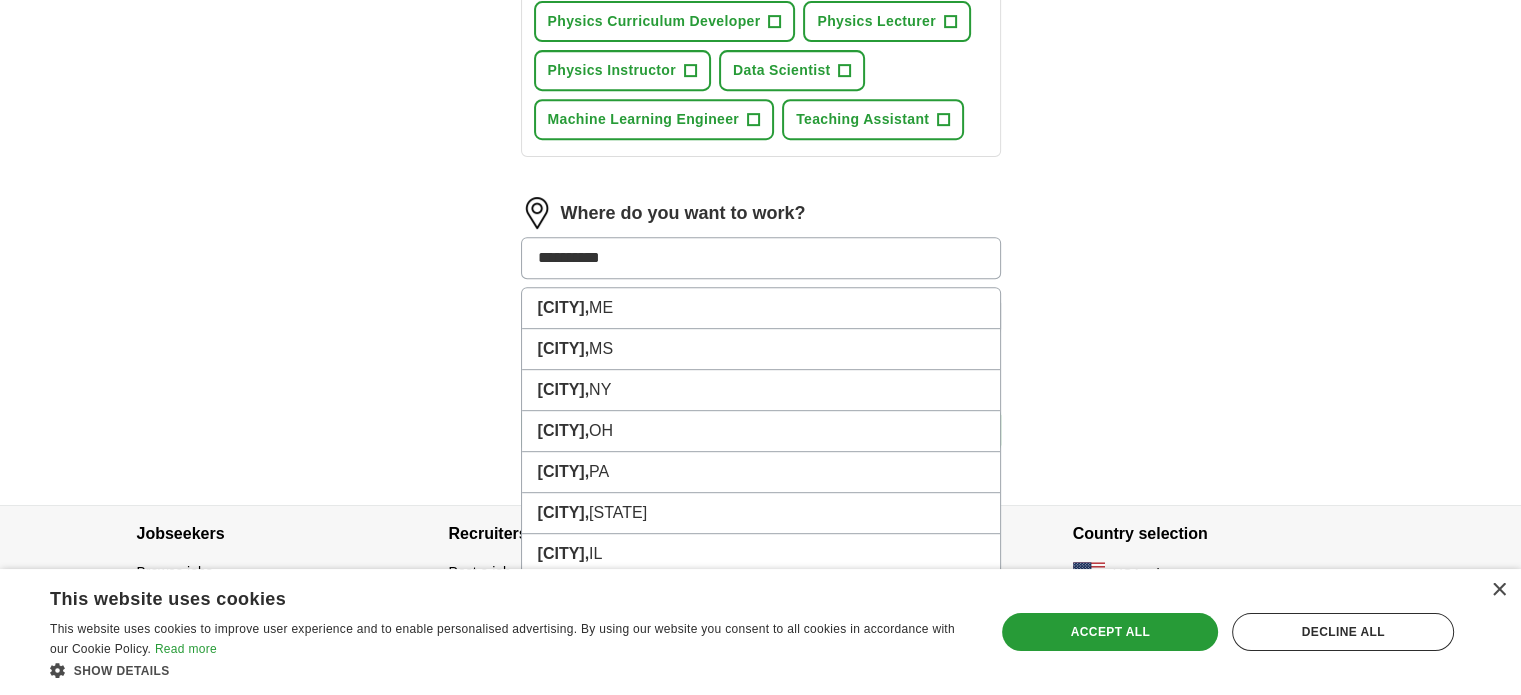 type on "**********" 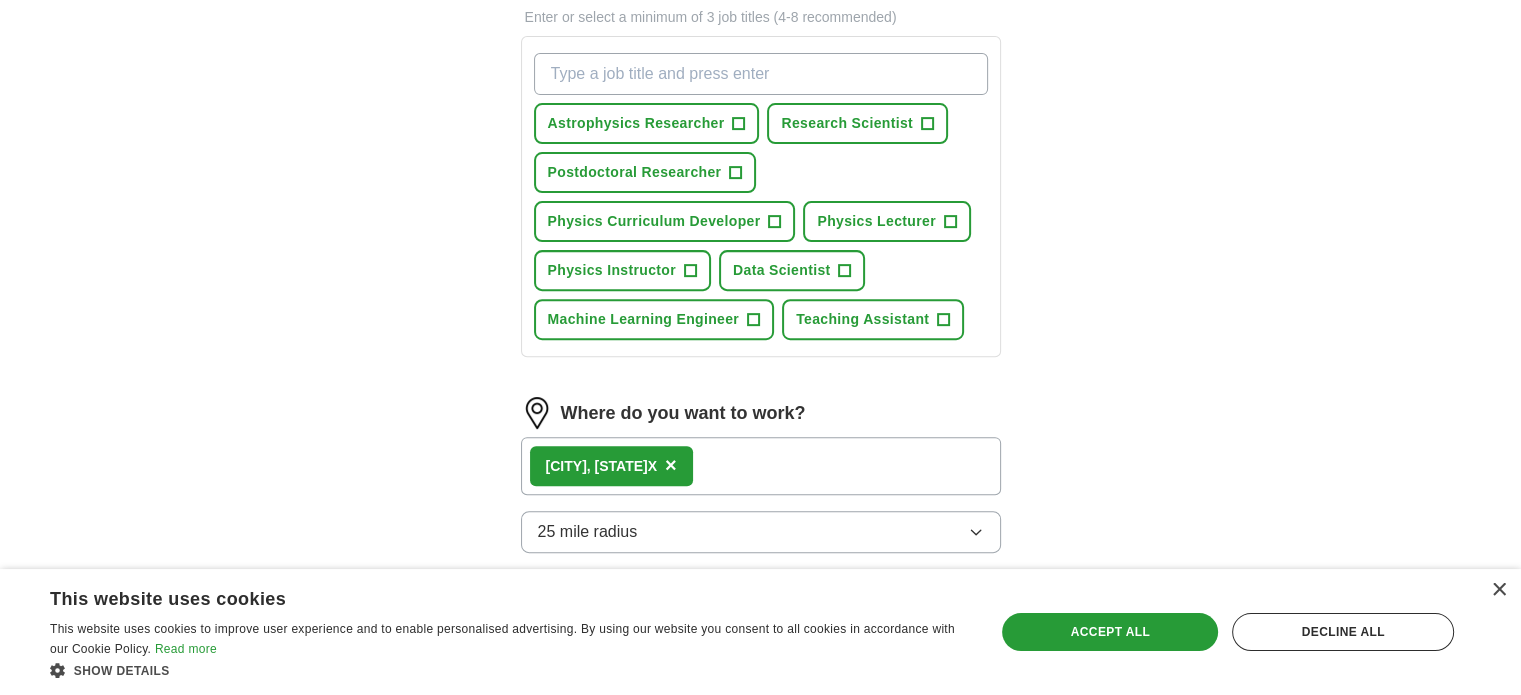 scroll, scrollTop: 600, scrollLeft: 0, axis: vertical 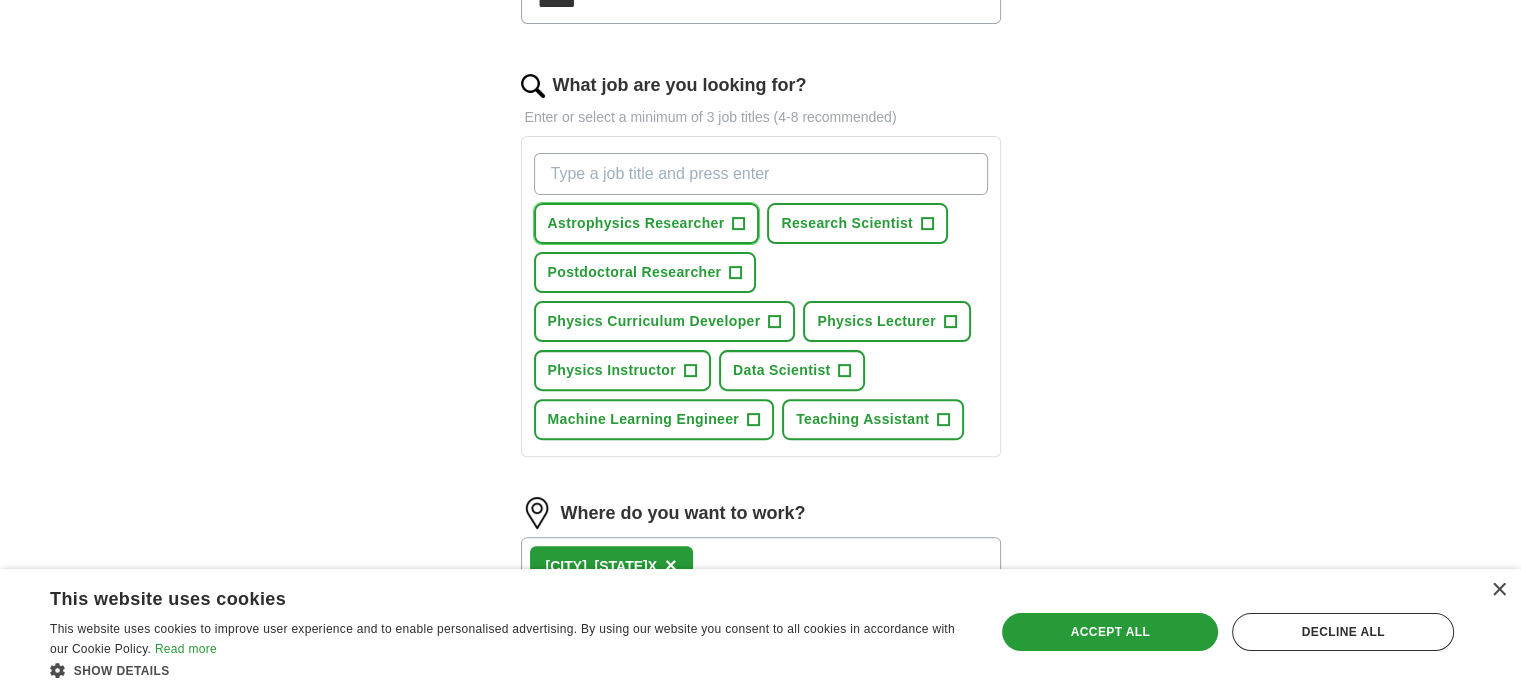 click on "+" at bounding box center [739, 224] 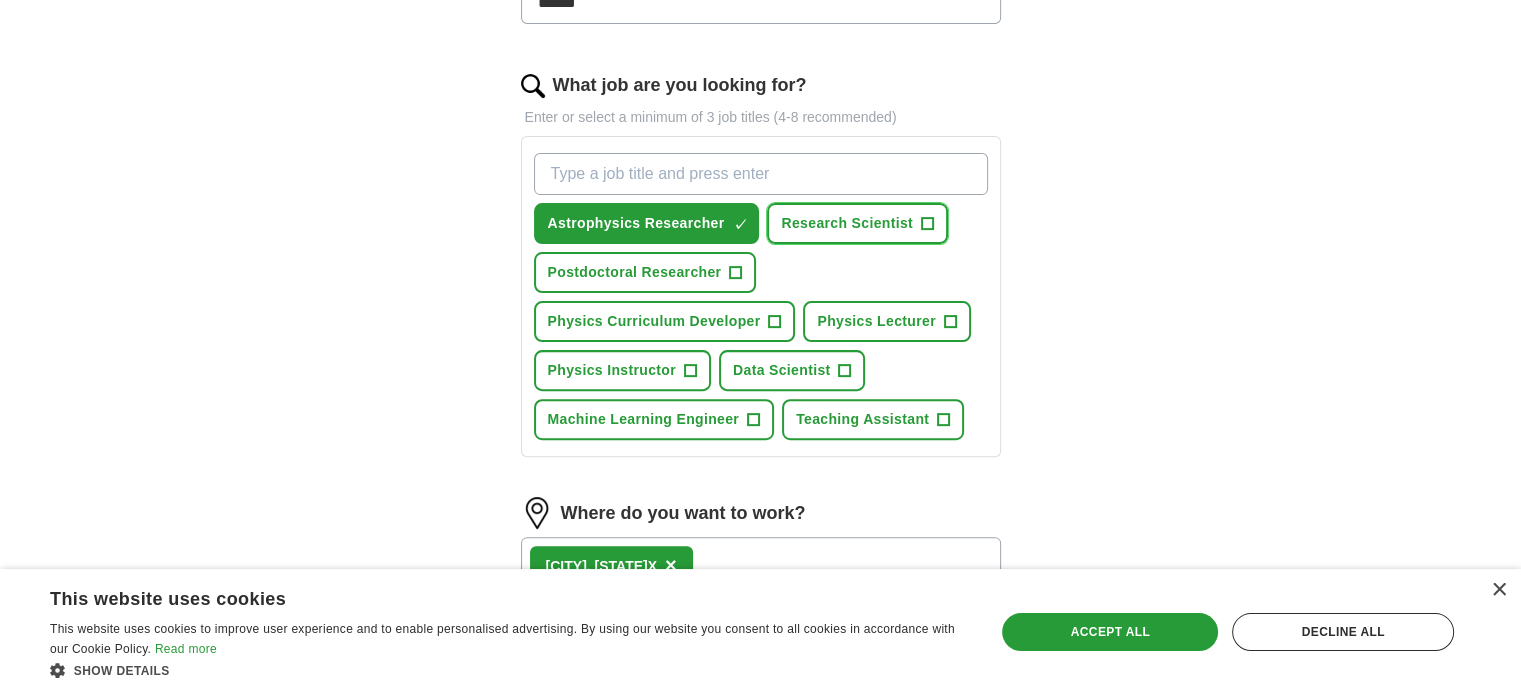 click on "+" at bounding box center (928, 224) 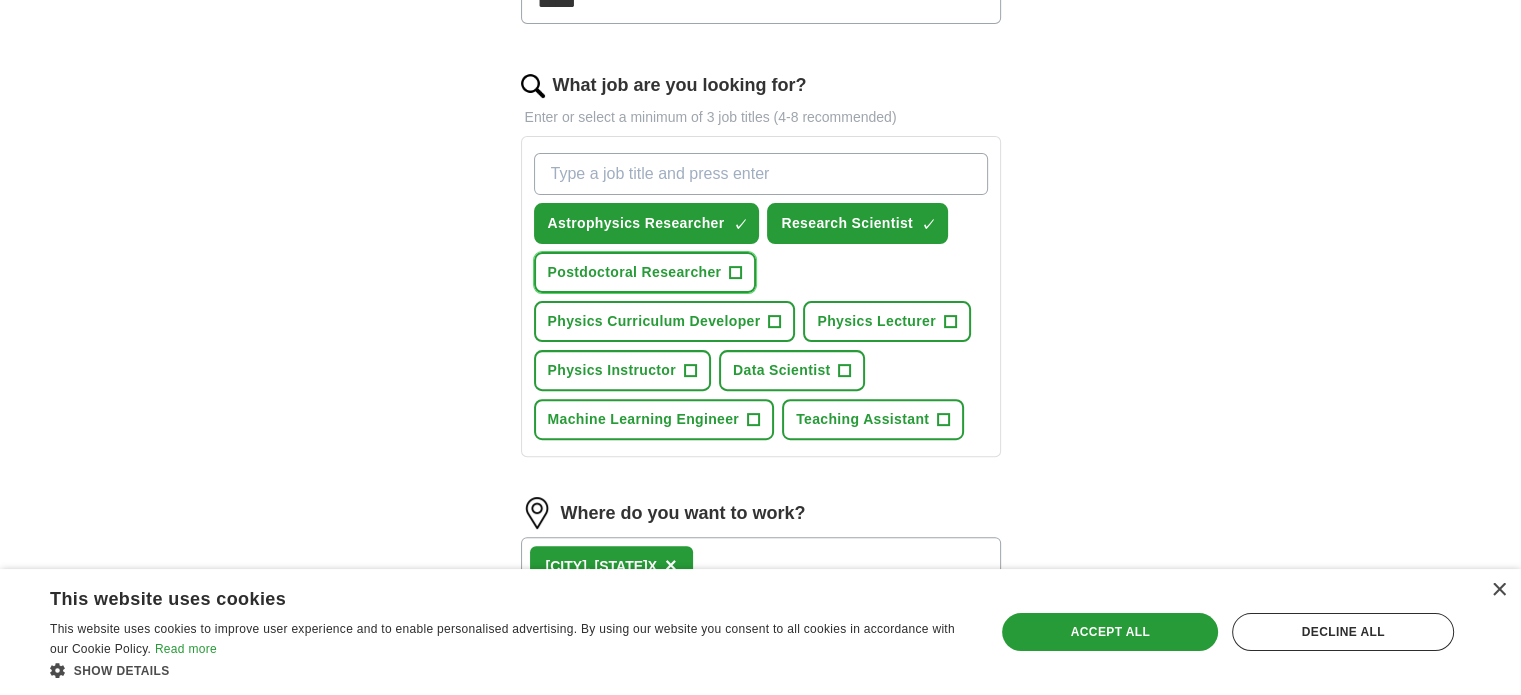 drag, startPoint x: 741, startPoint y: 275, endPoint x: 746, endPoint y: 287, distance: 13 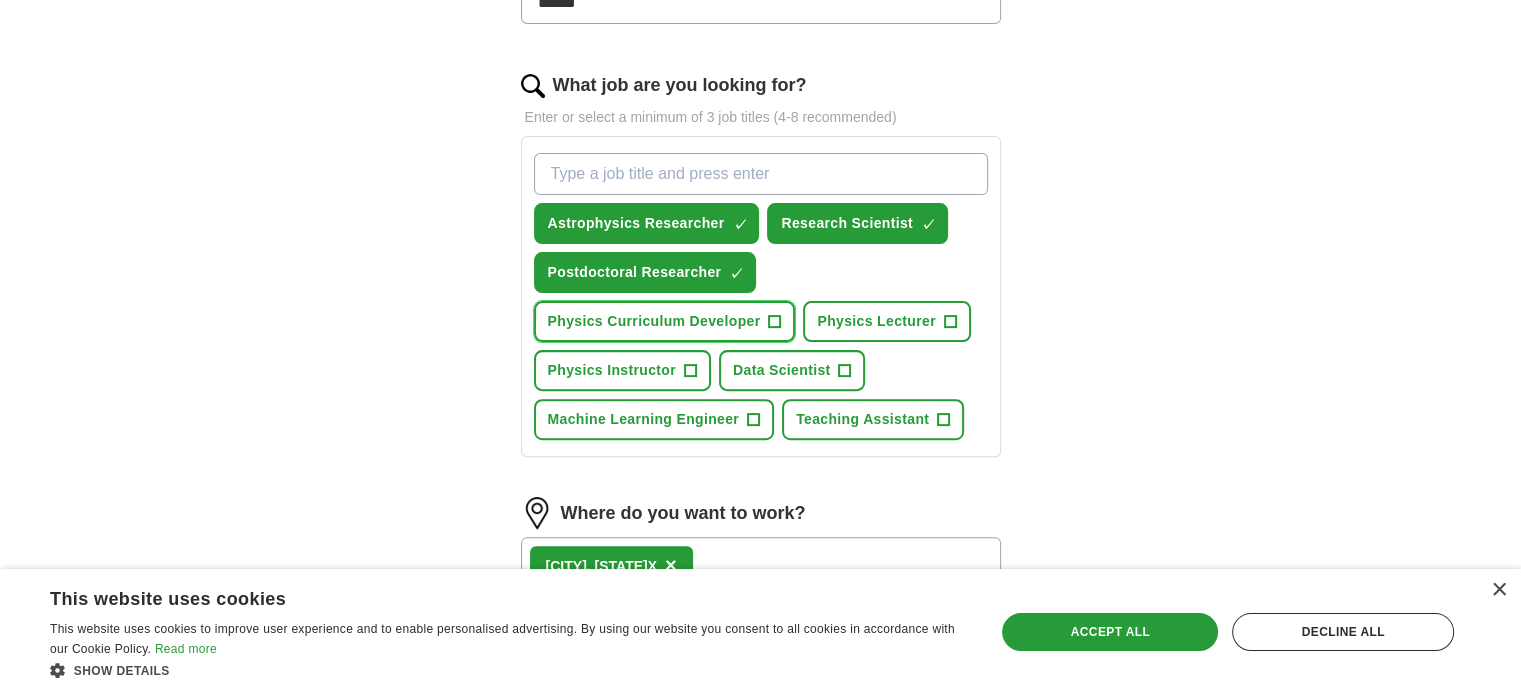 click on "+" at bounding box center (775, 322) 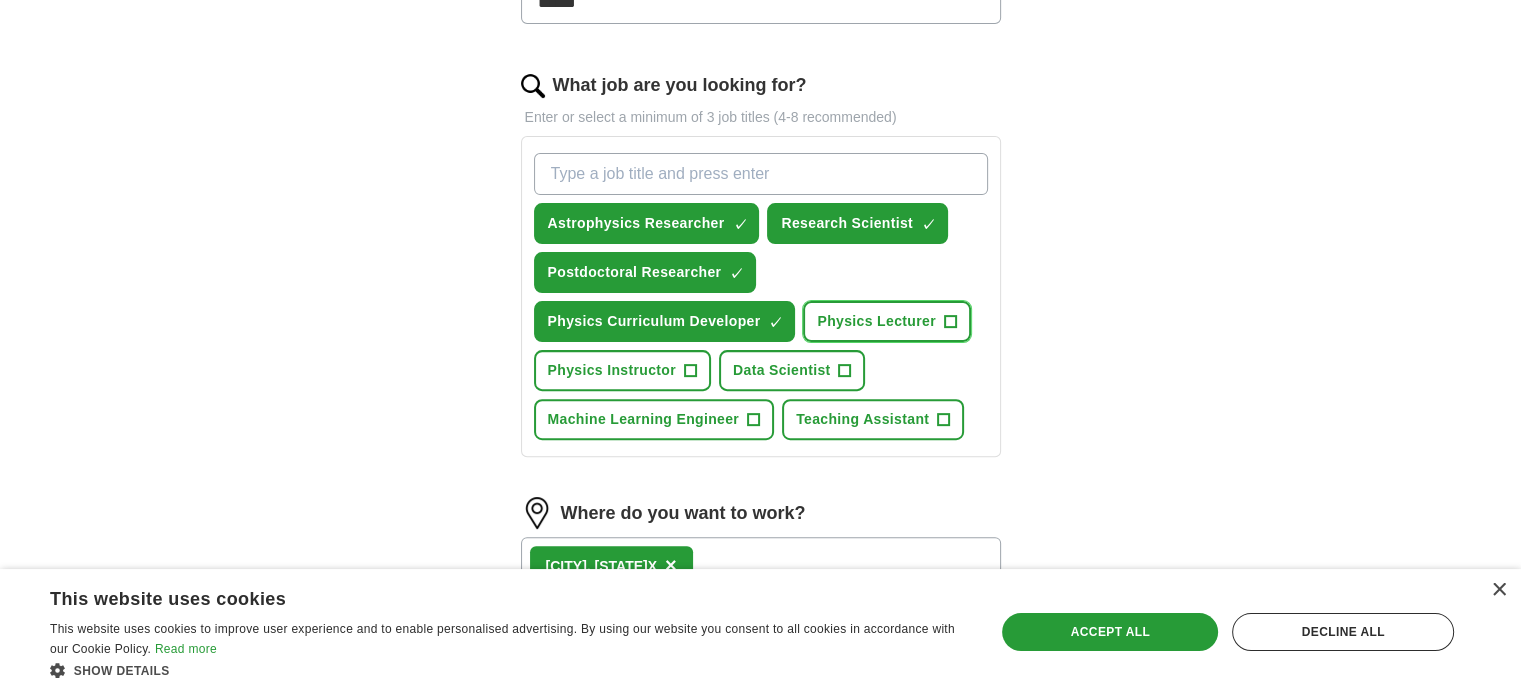 click on "+" at bounding box center (950, 322) 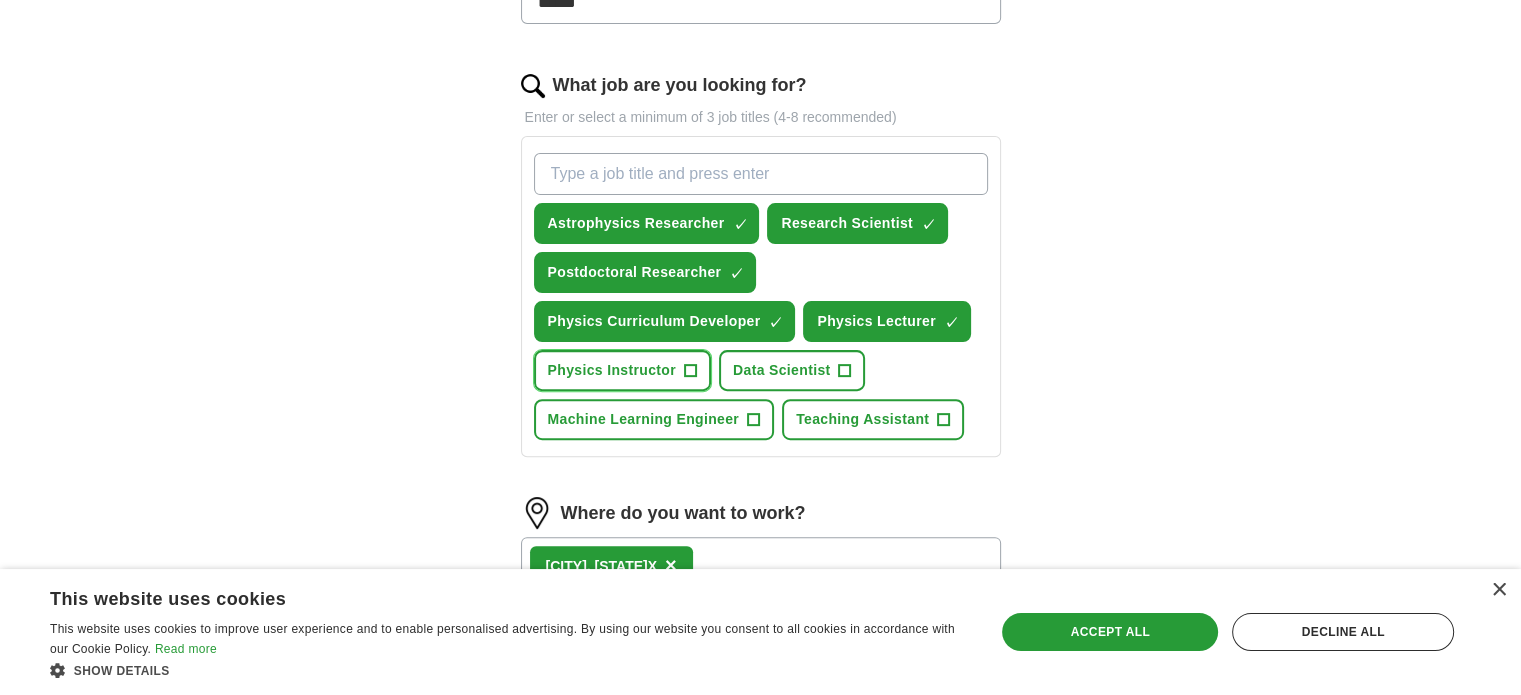 click on "+" at bounding box center (690, 371) 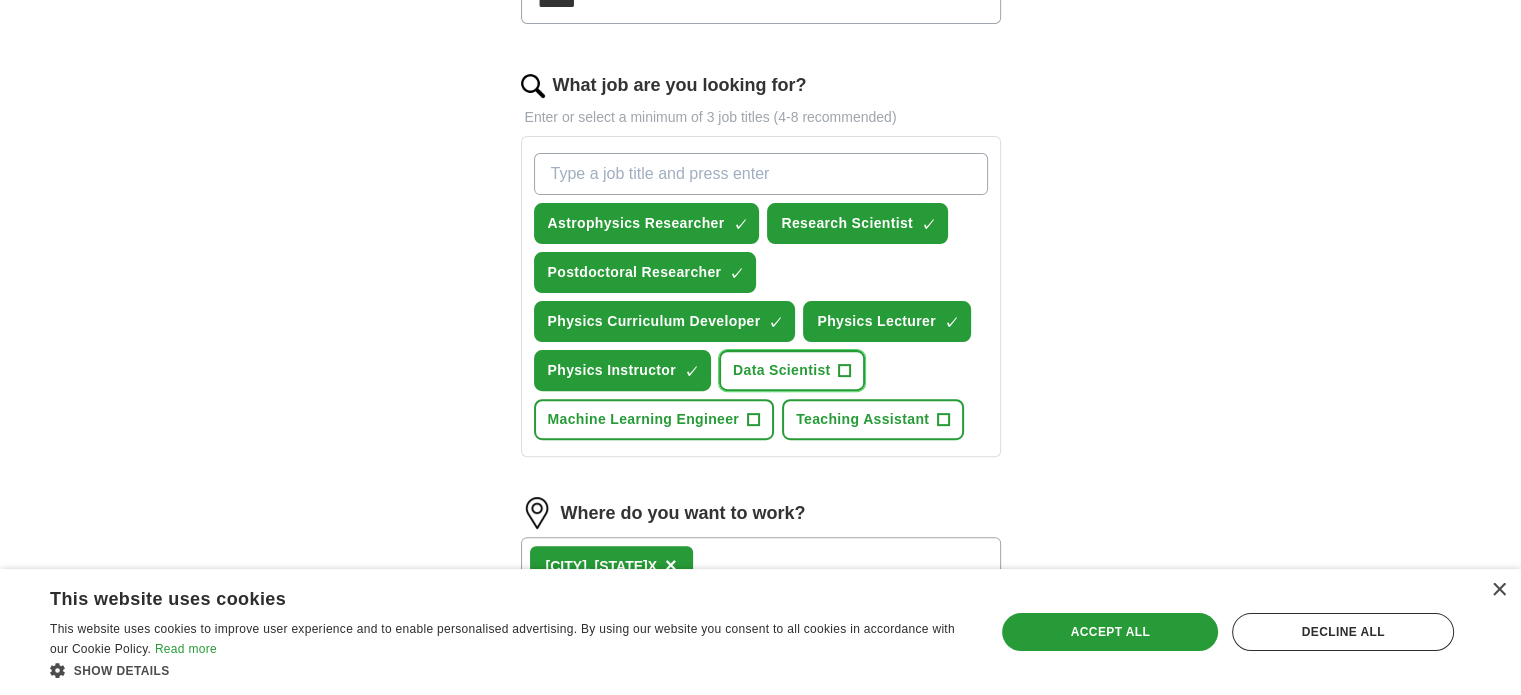 click on "+" at bounding box center (845, 371) 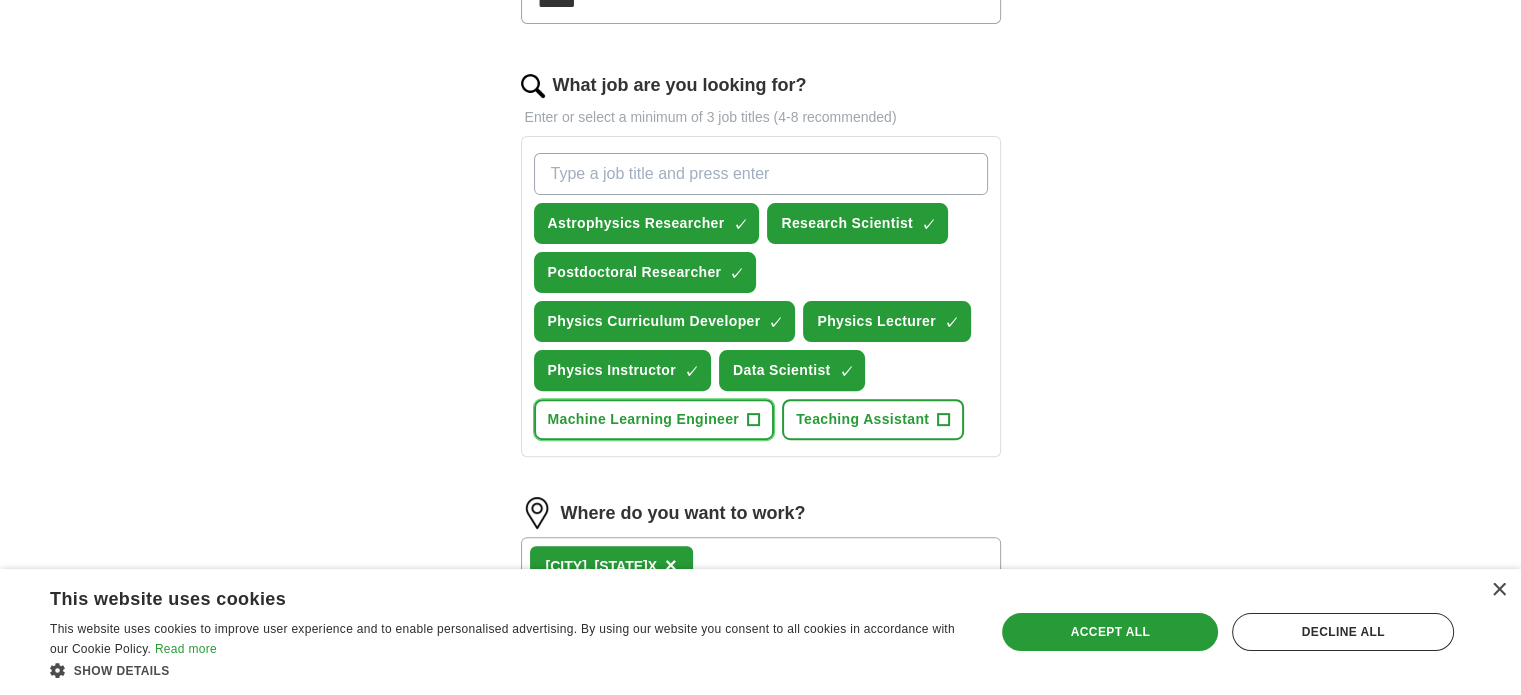 click on "Machine Learning Engineer +" at bounding box center (654, 419) 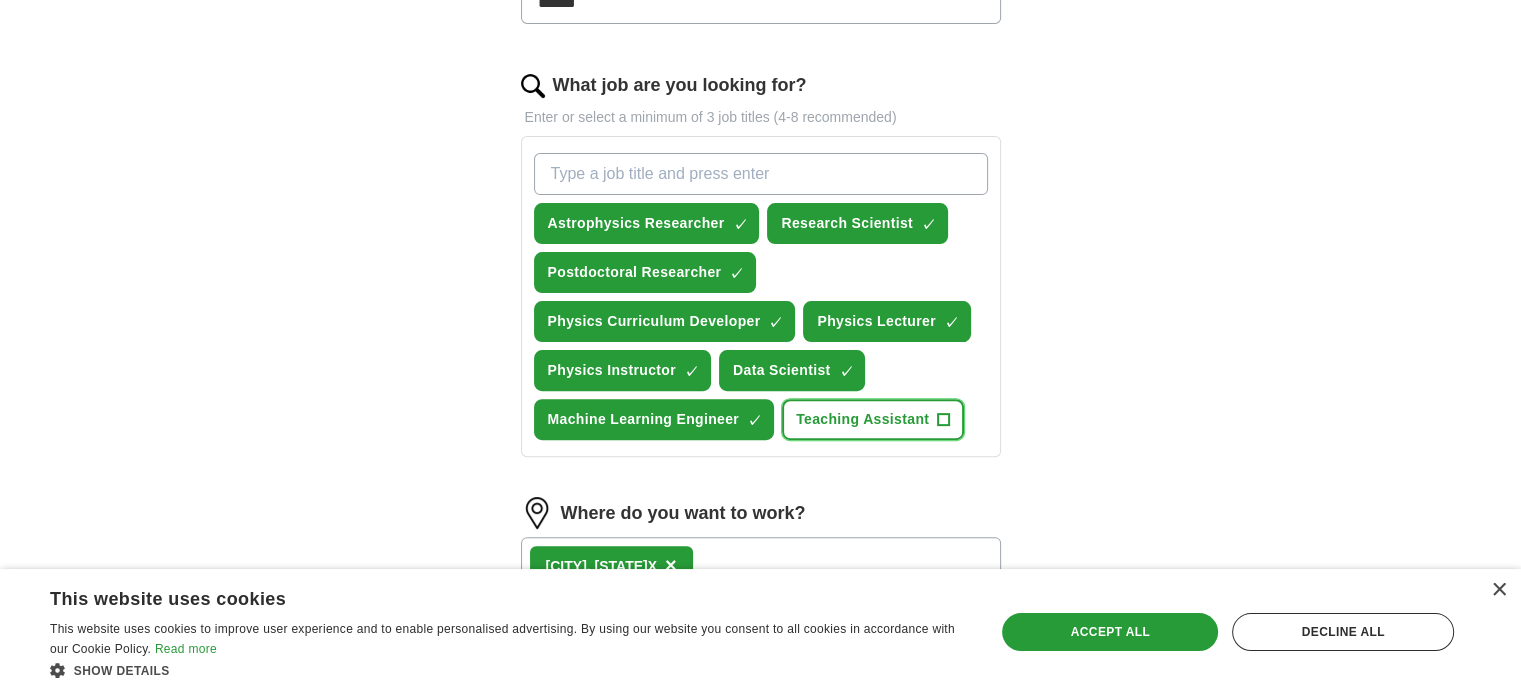 click on "+" at bounding box center (944, 420) 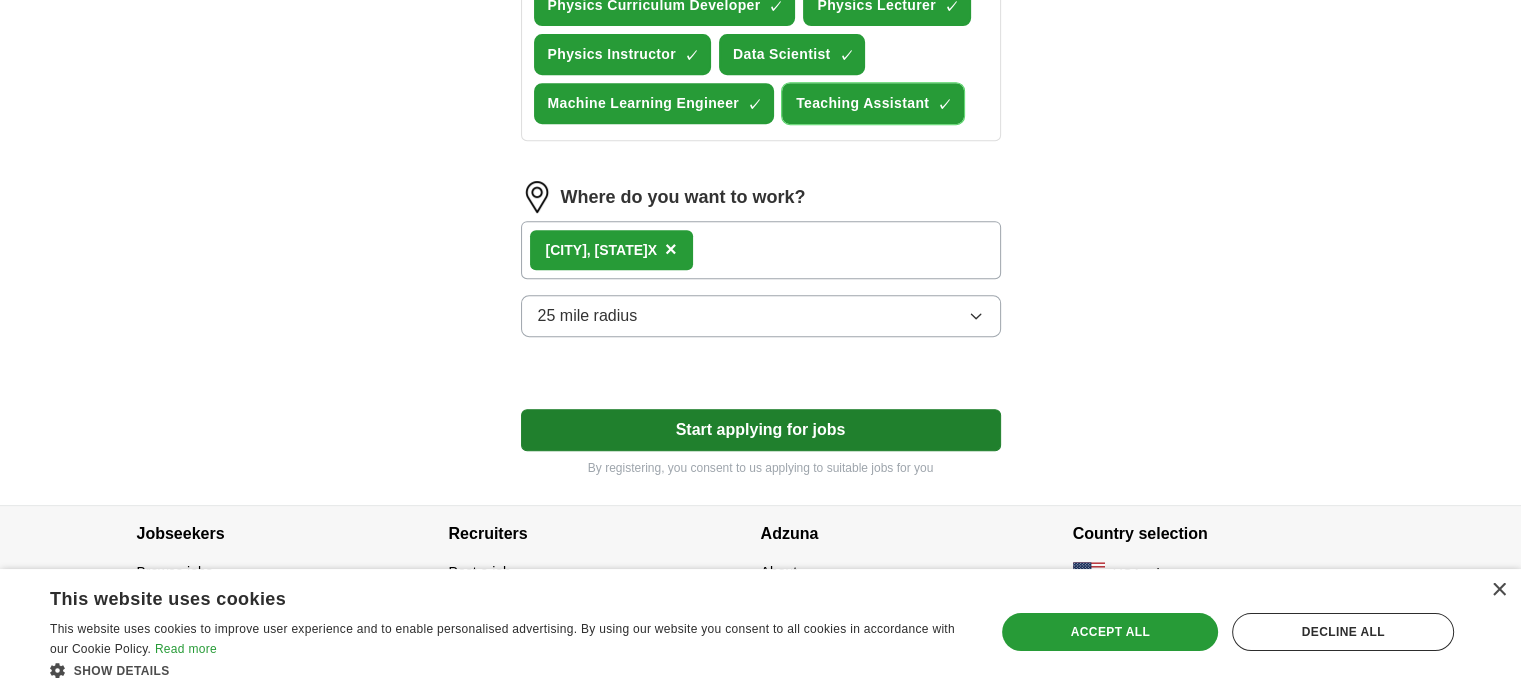 scroll, scrollTop: 920, scrollLeft: 0, axis: vertical 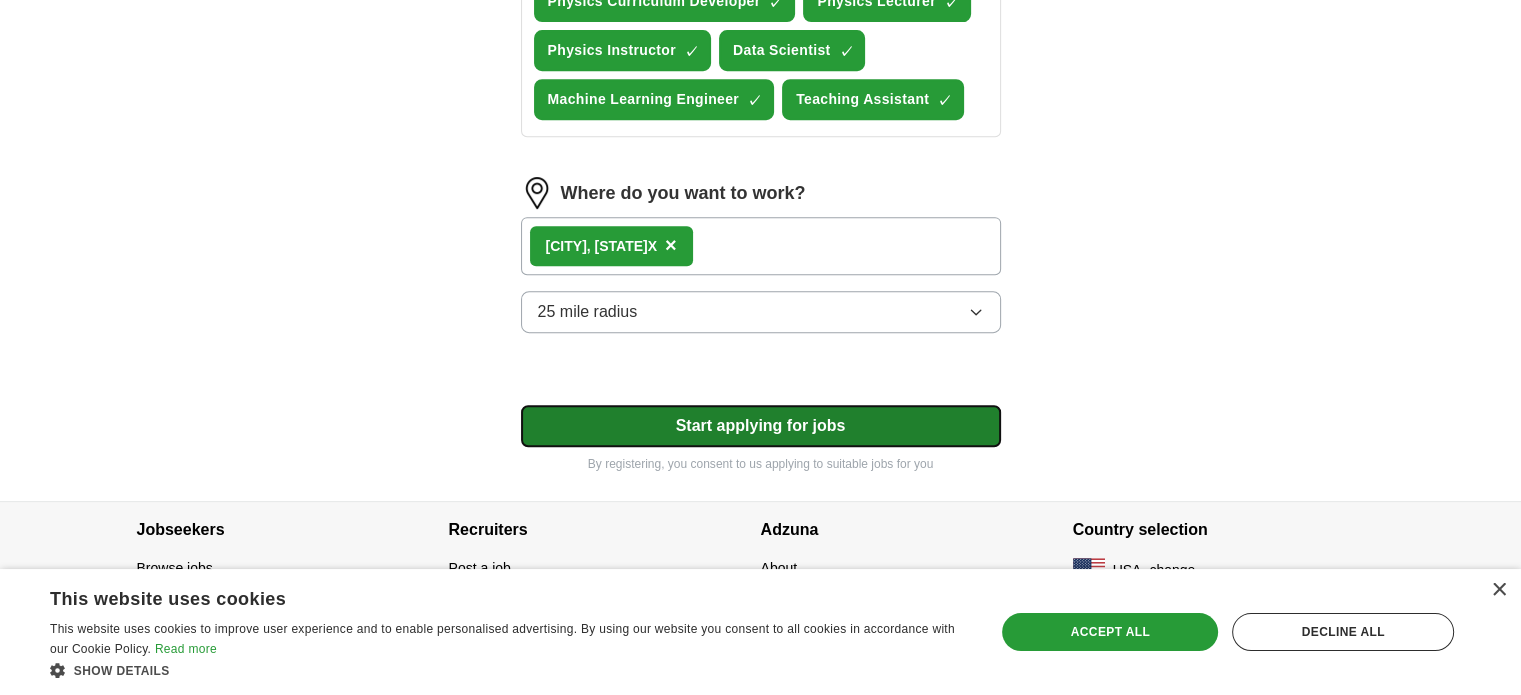 click on "Start applying for jobs" at bounding box center [761, 426] 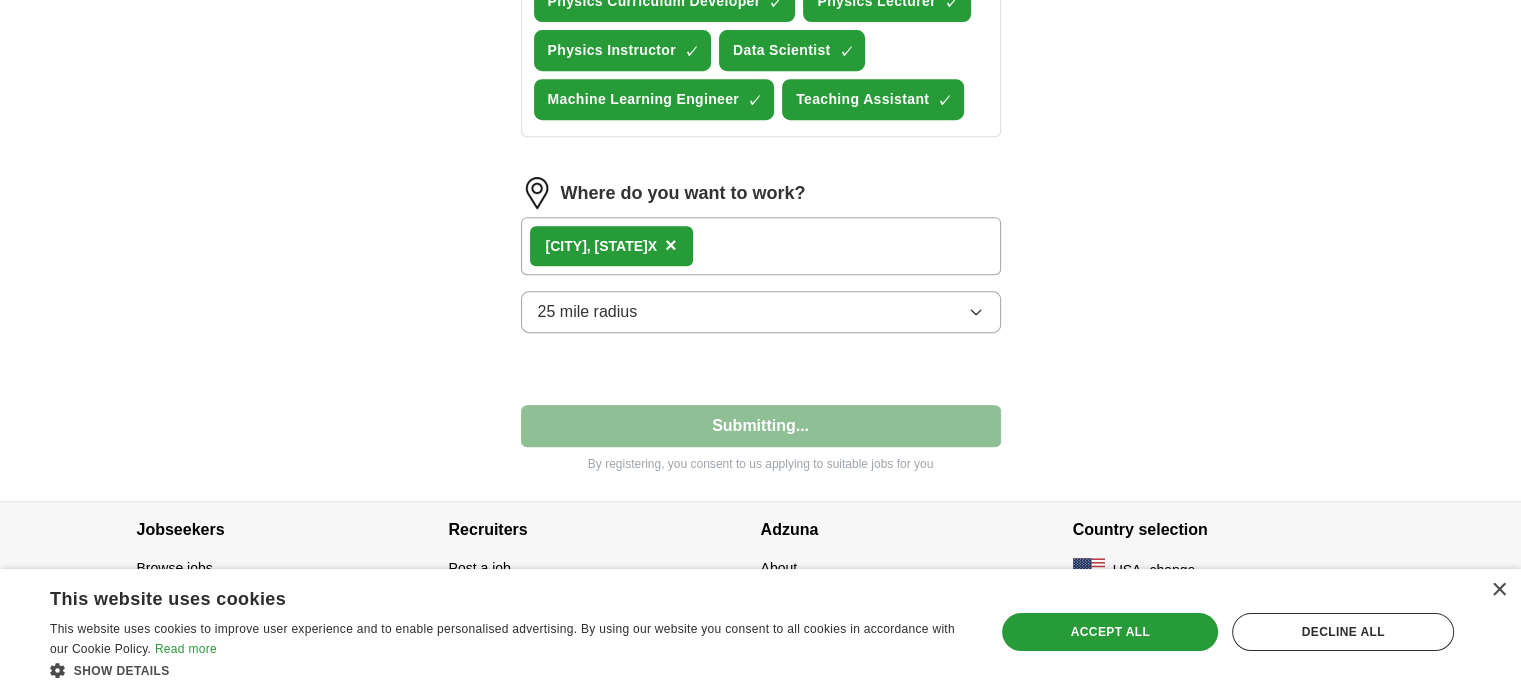 select on "**" 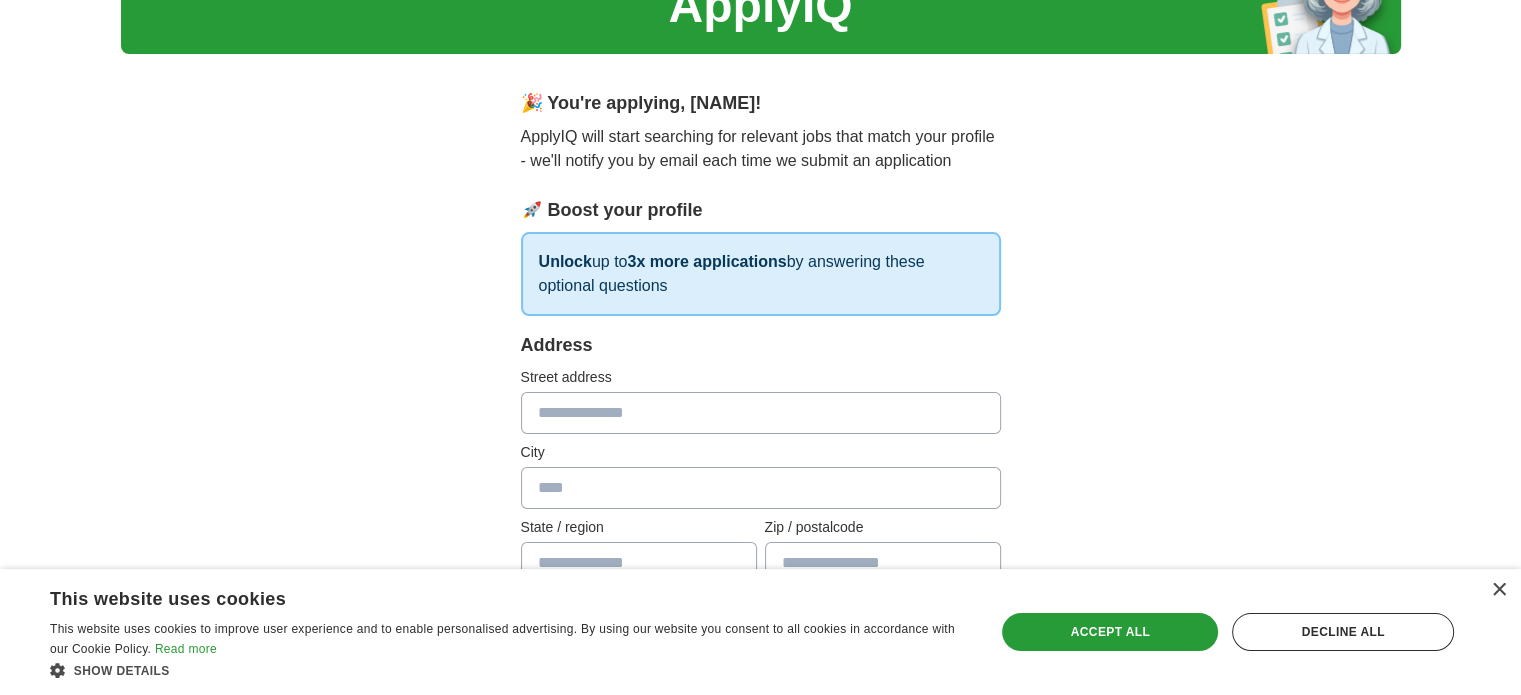 scroll, scrollTop: 200, scrollLeft: 0, axis: vertical 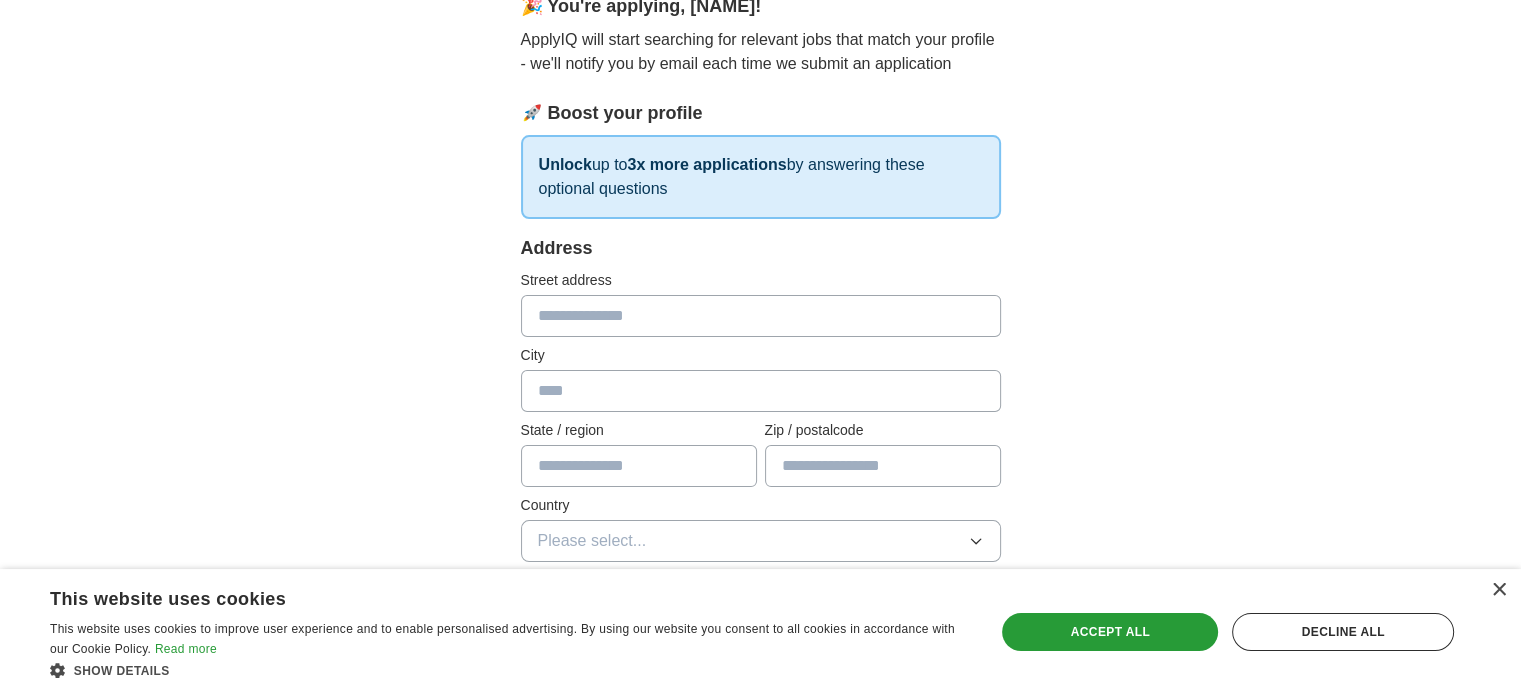 click at bounding box center [761, 316] 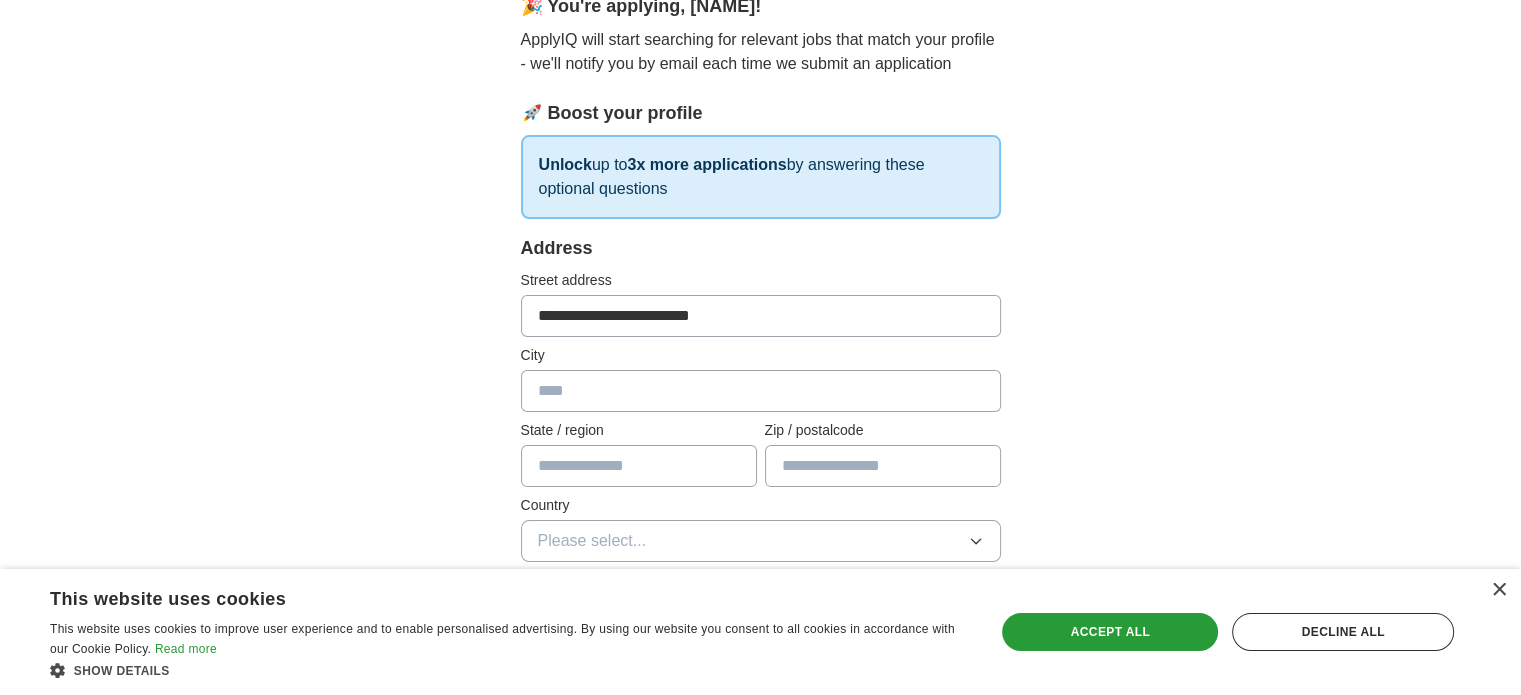 type on "*****" 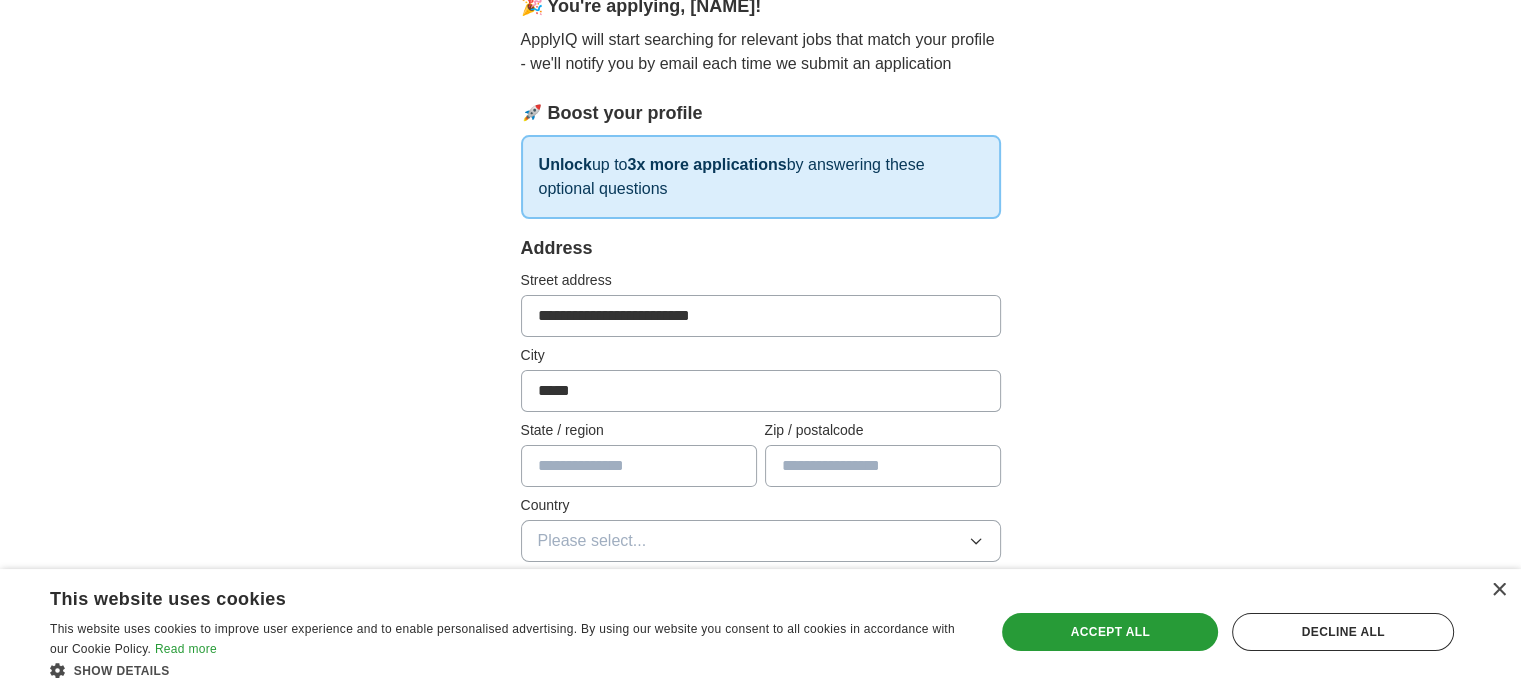 type on "**" 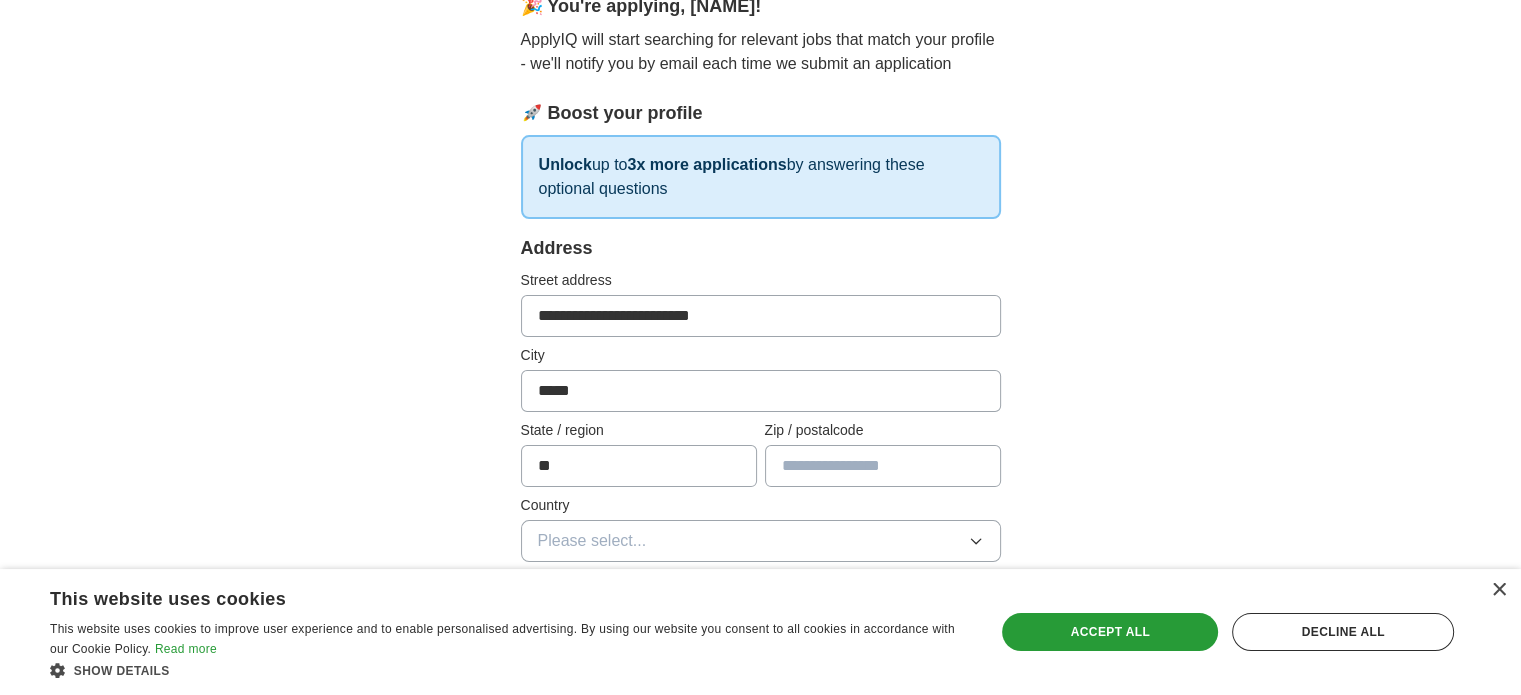 type on "*****" 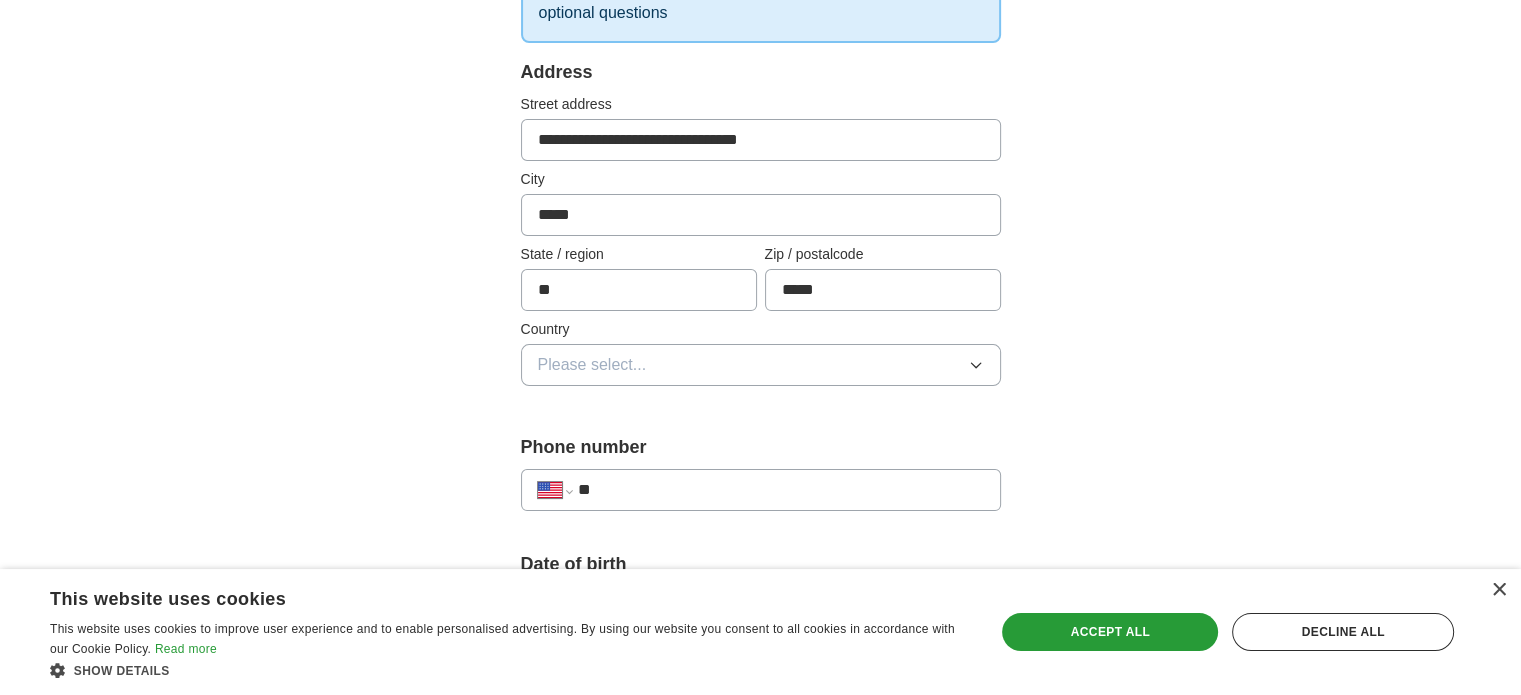scroll, scrollTop: 400, scrollLeft: 0, axis: vertical 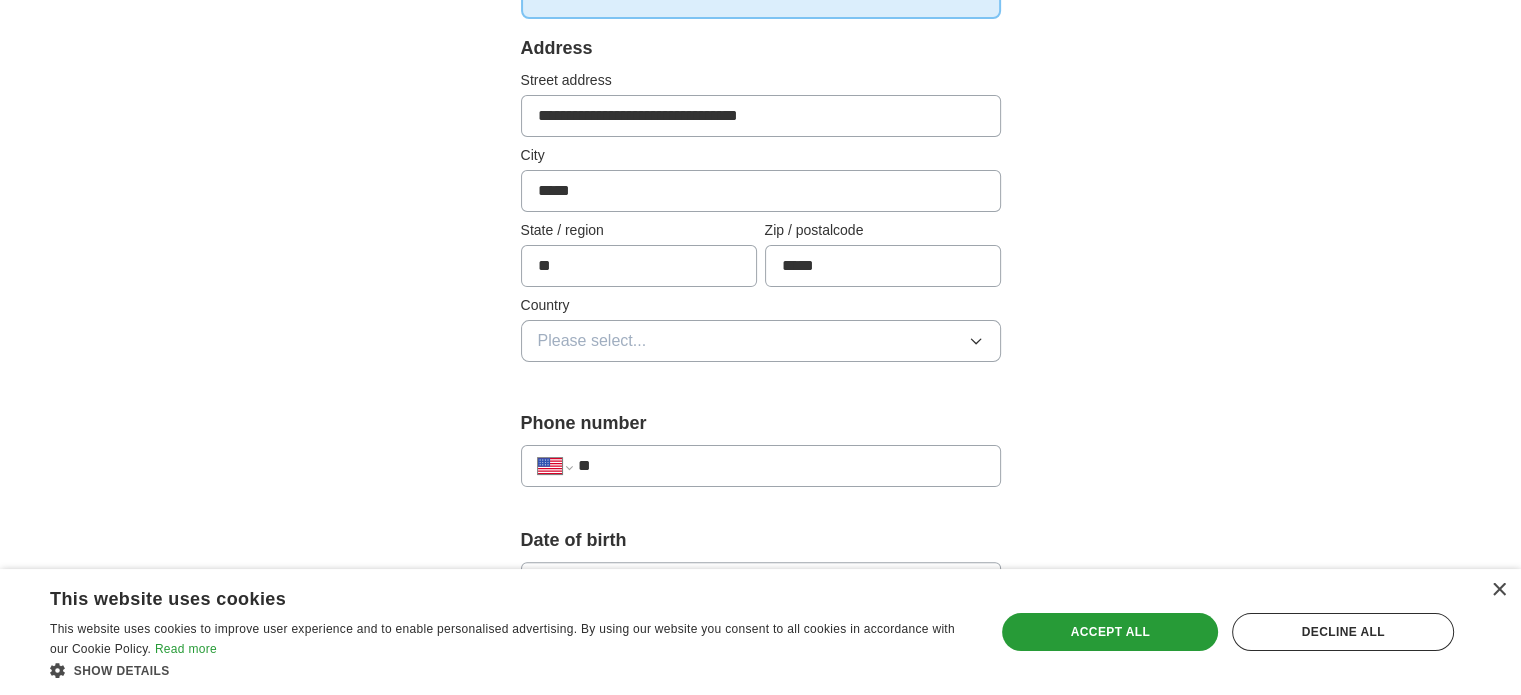 type on "**********" 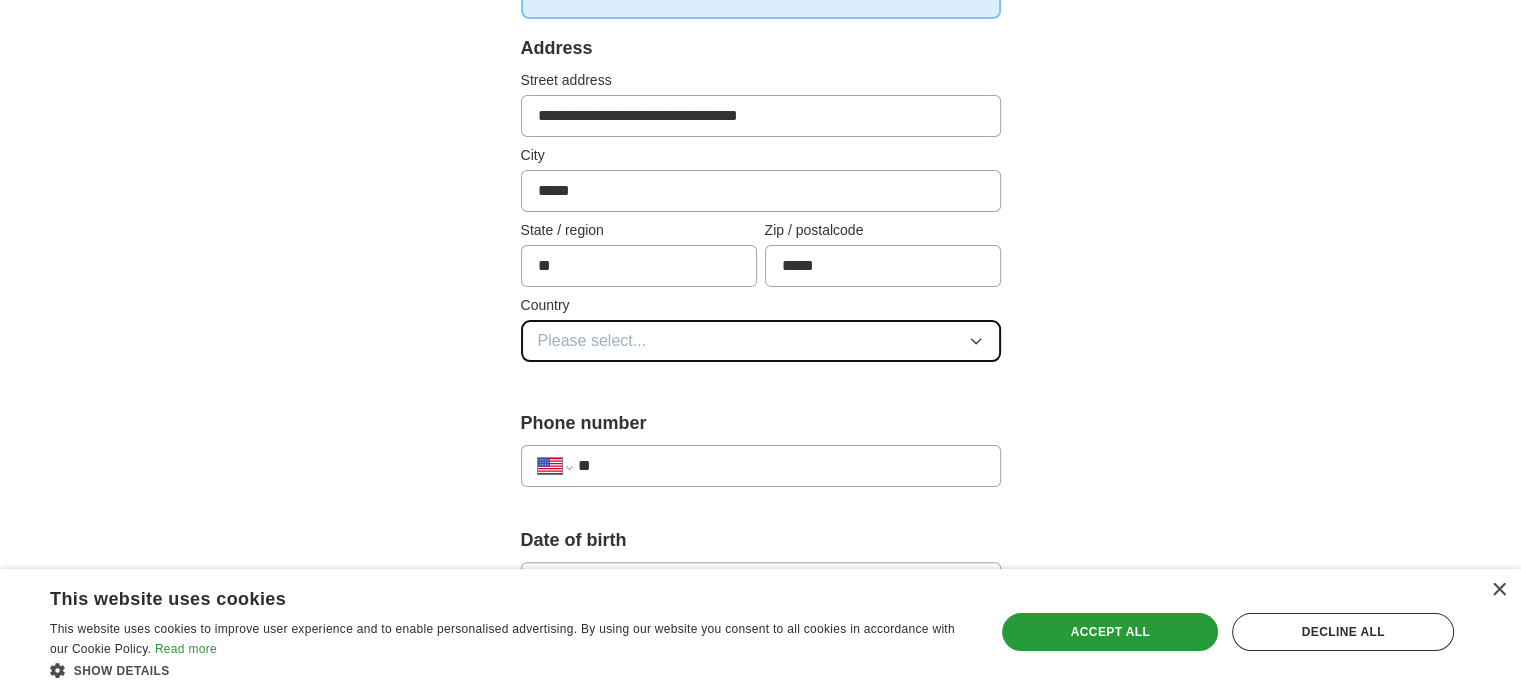 click on "Please select..." at bounding box center (761, 341) 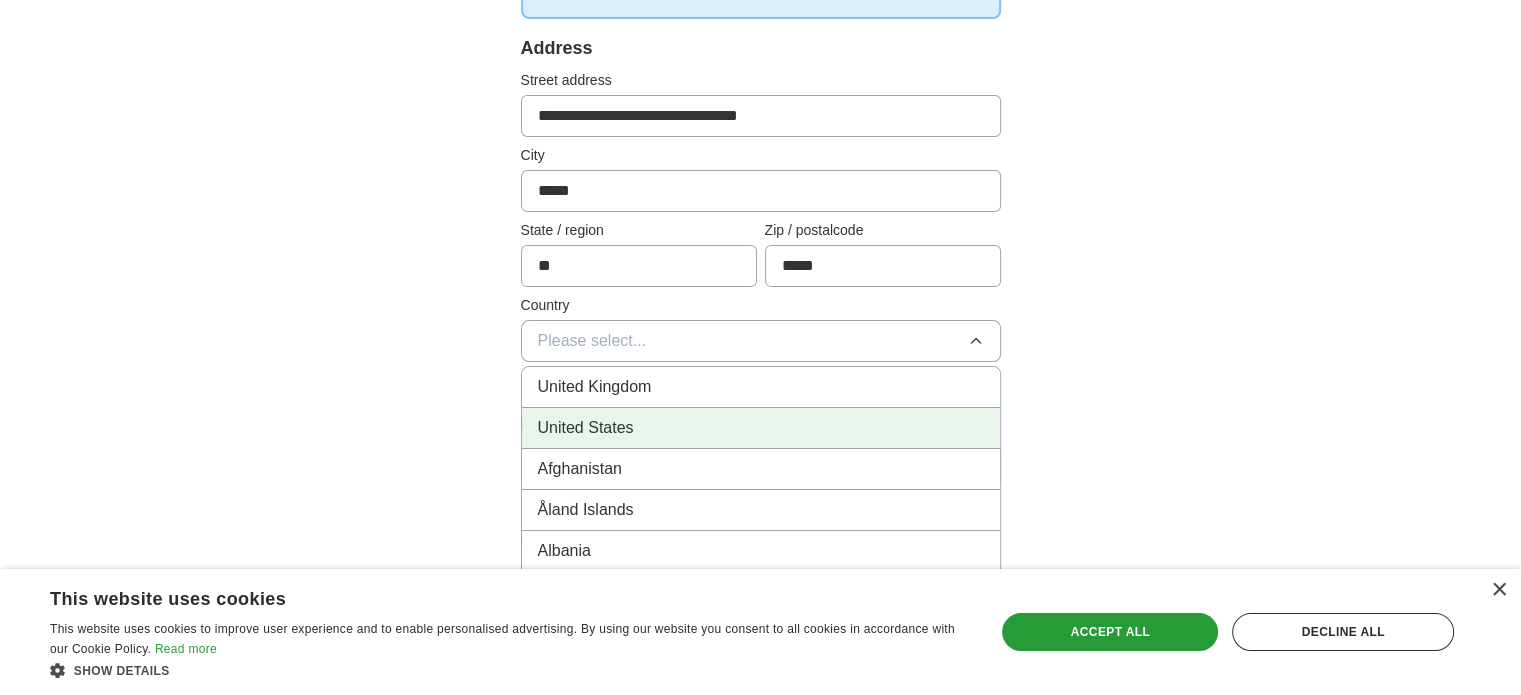 click on "United States" at bounding box center (761, 428) 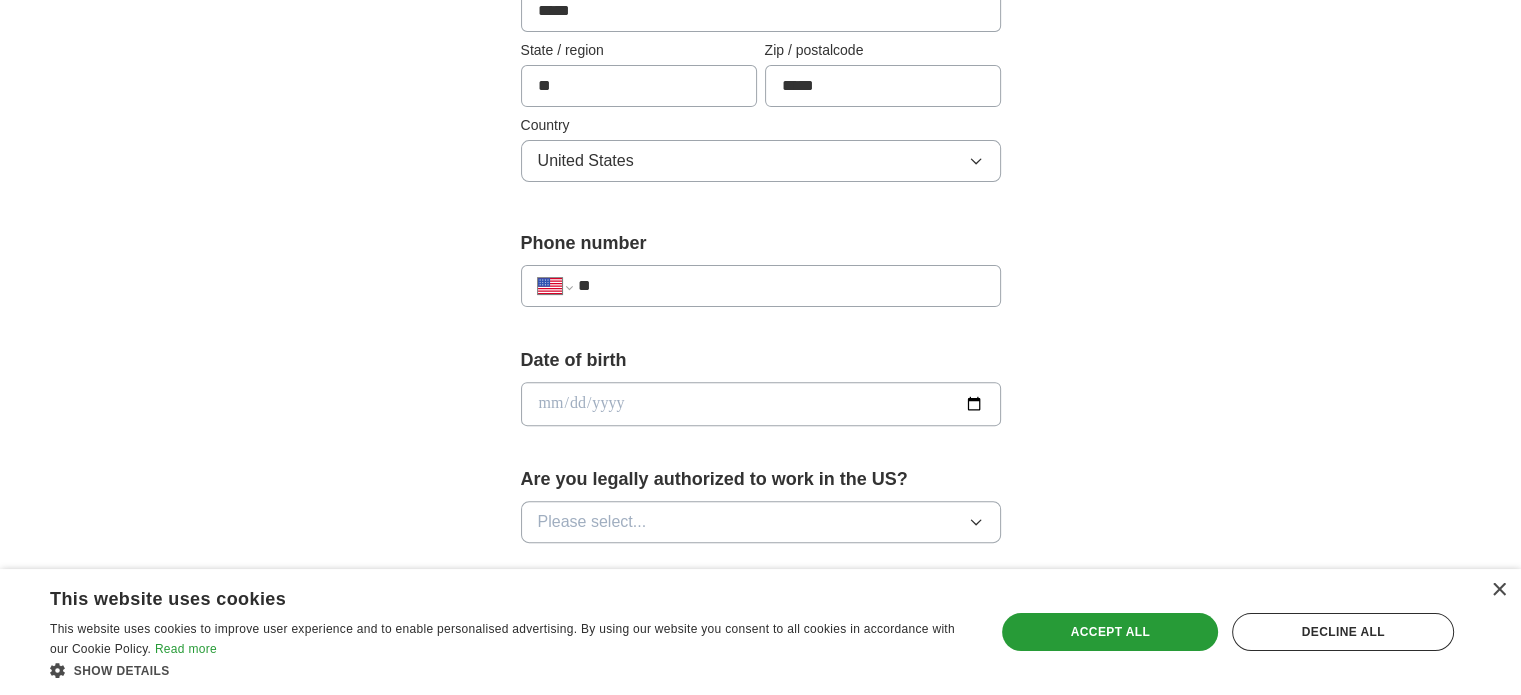 scroll, scrollTop: 600, scrollLeft: 0, axis: vertical 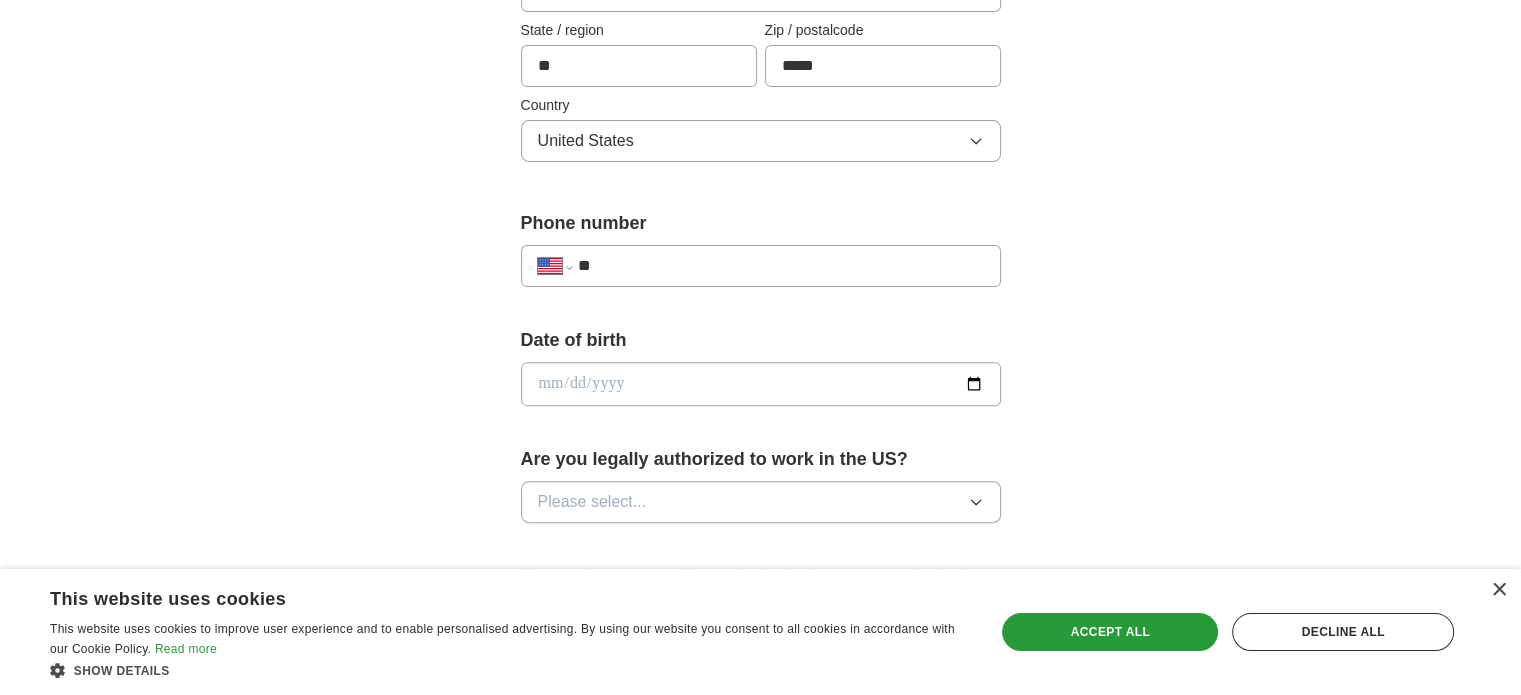 click on "**" at bounding box center [780, 266] 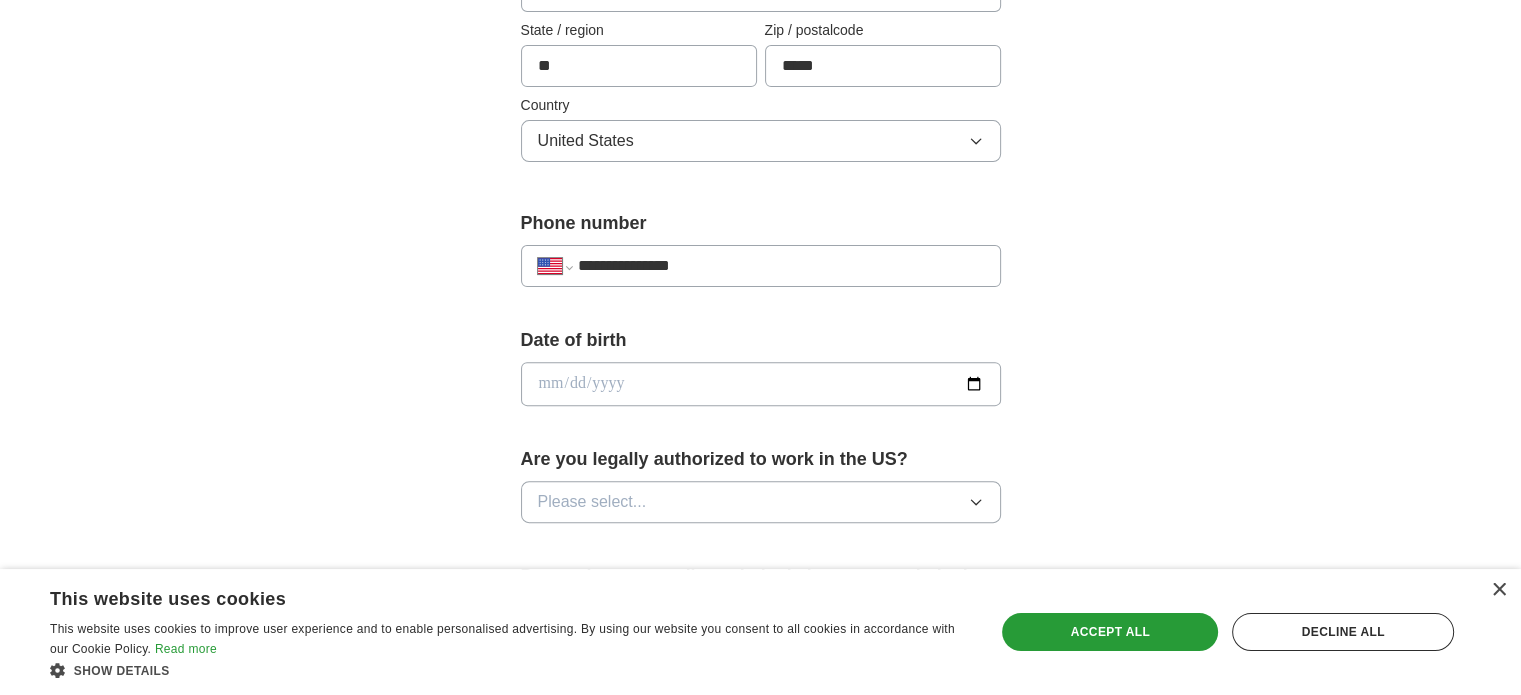 type on "**********" 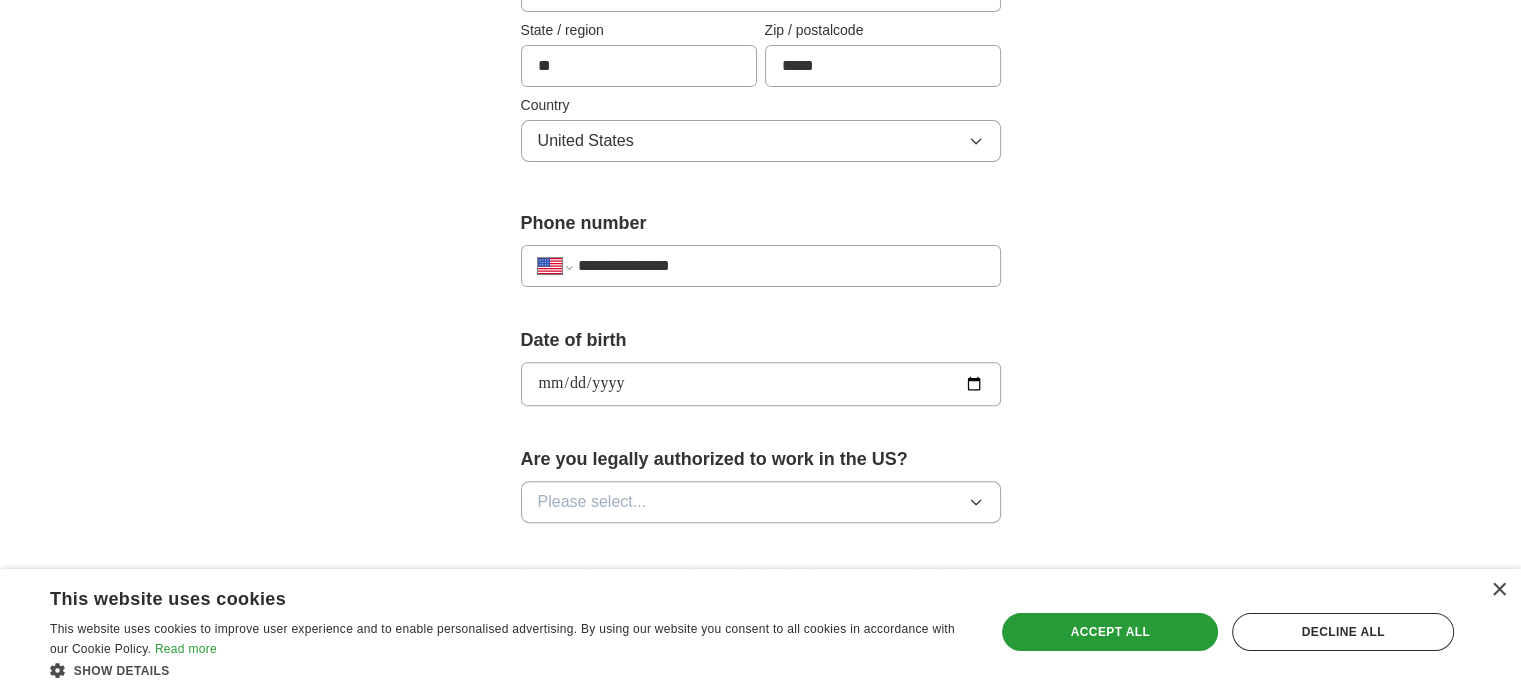 type on "**********" 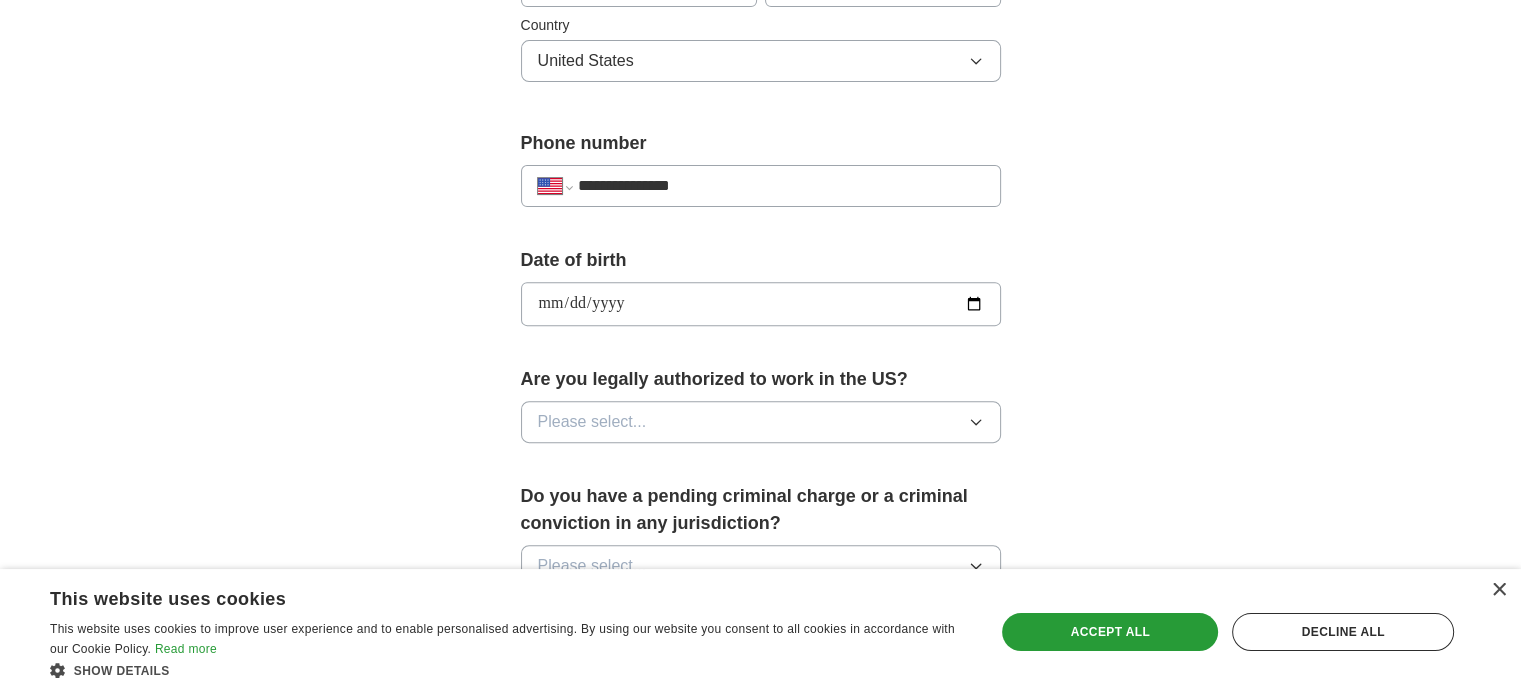 scroll, scrollTop: 800, scrollLeft: 0, axis: vertical 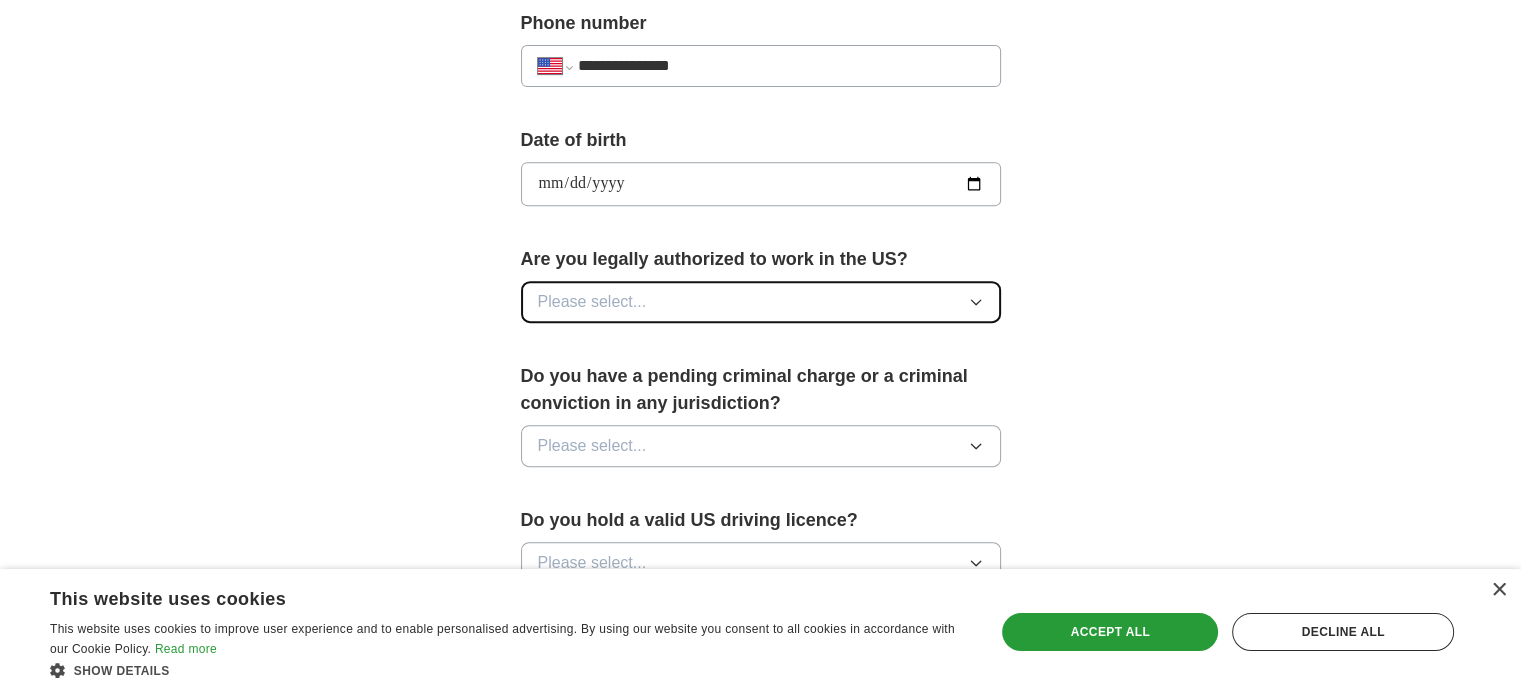 click on "Please select..." at bounding box center [592, 302] 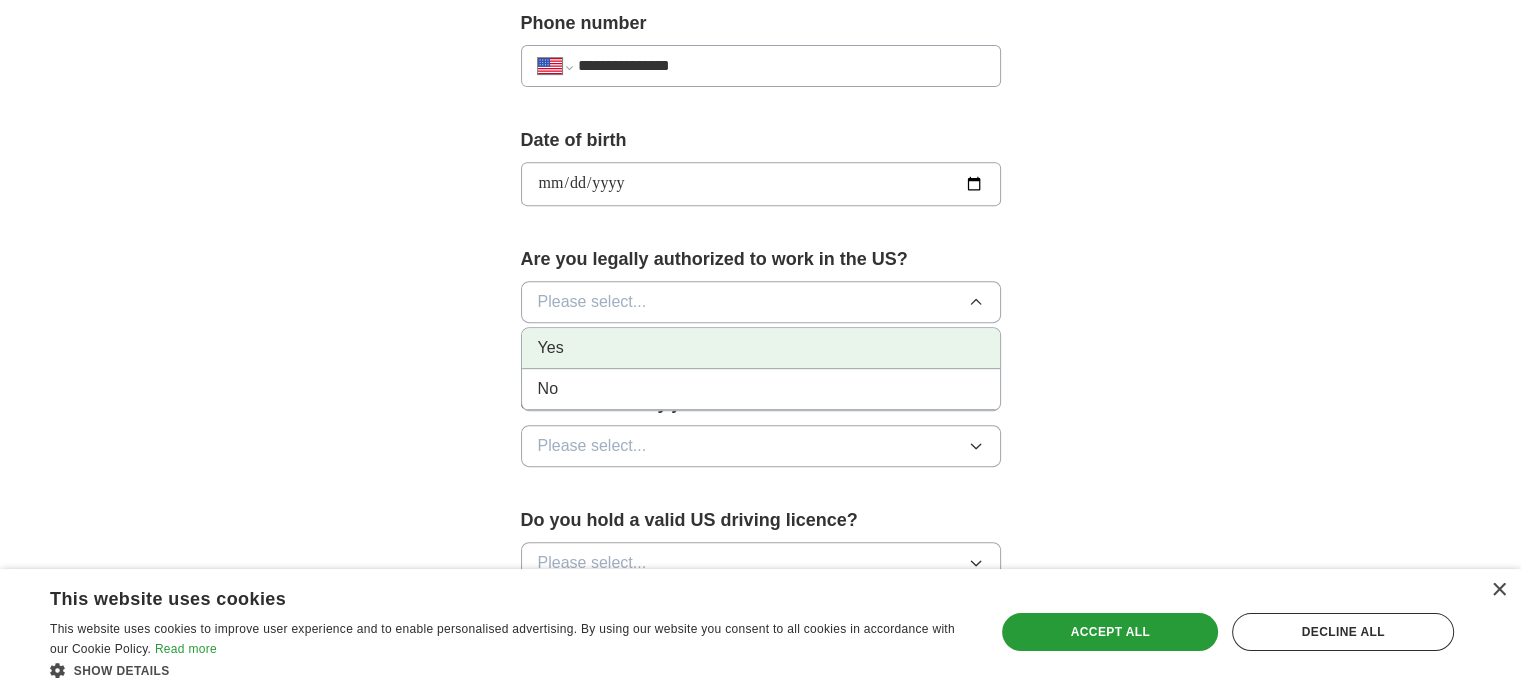 click on "Yes" at bounding box center (761, 348) 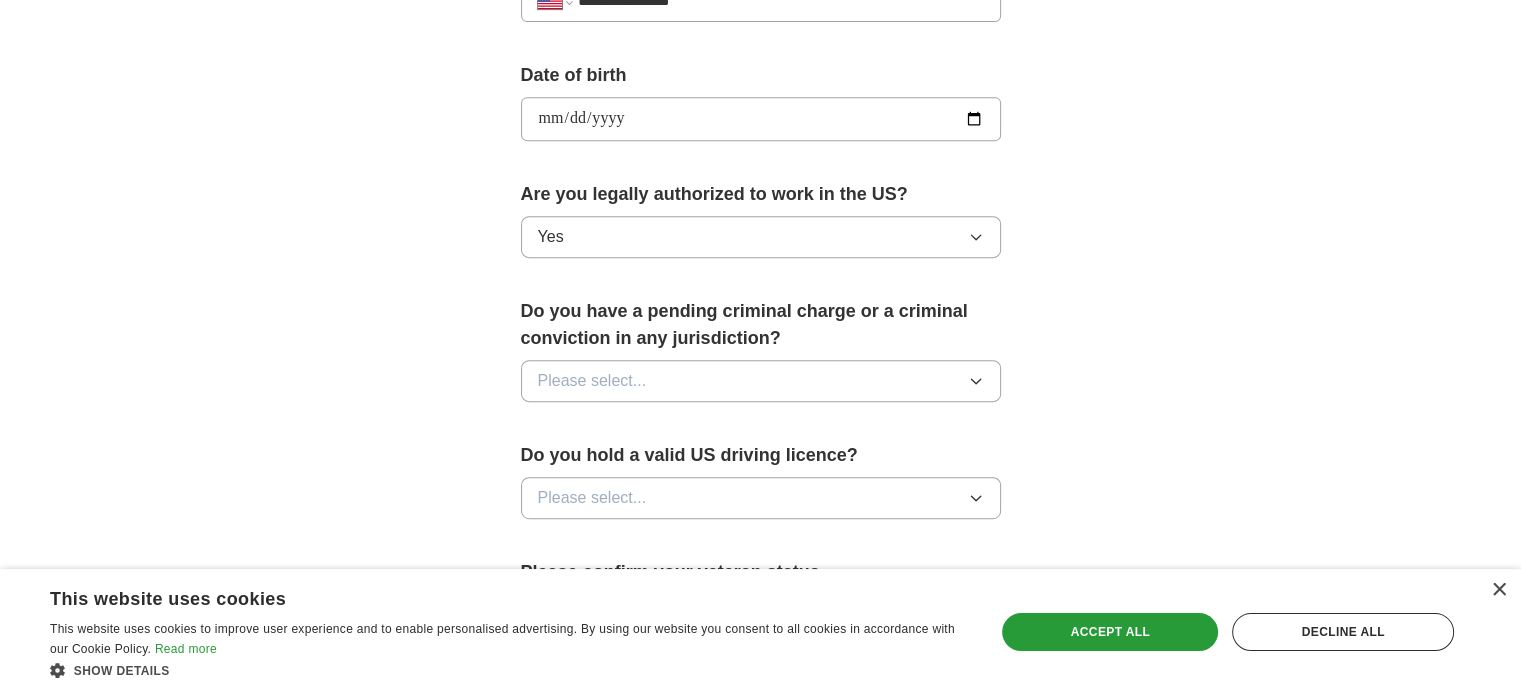 scroll, scrollTop: 900, scrollLeft: 0, axis: vertical 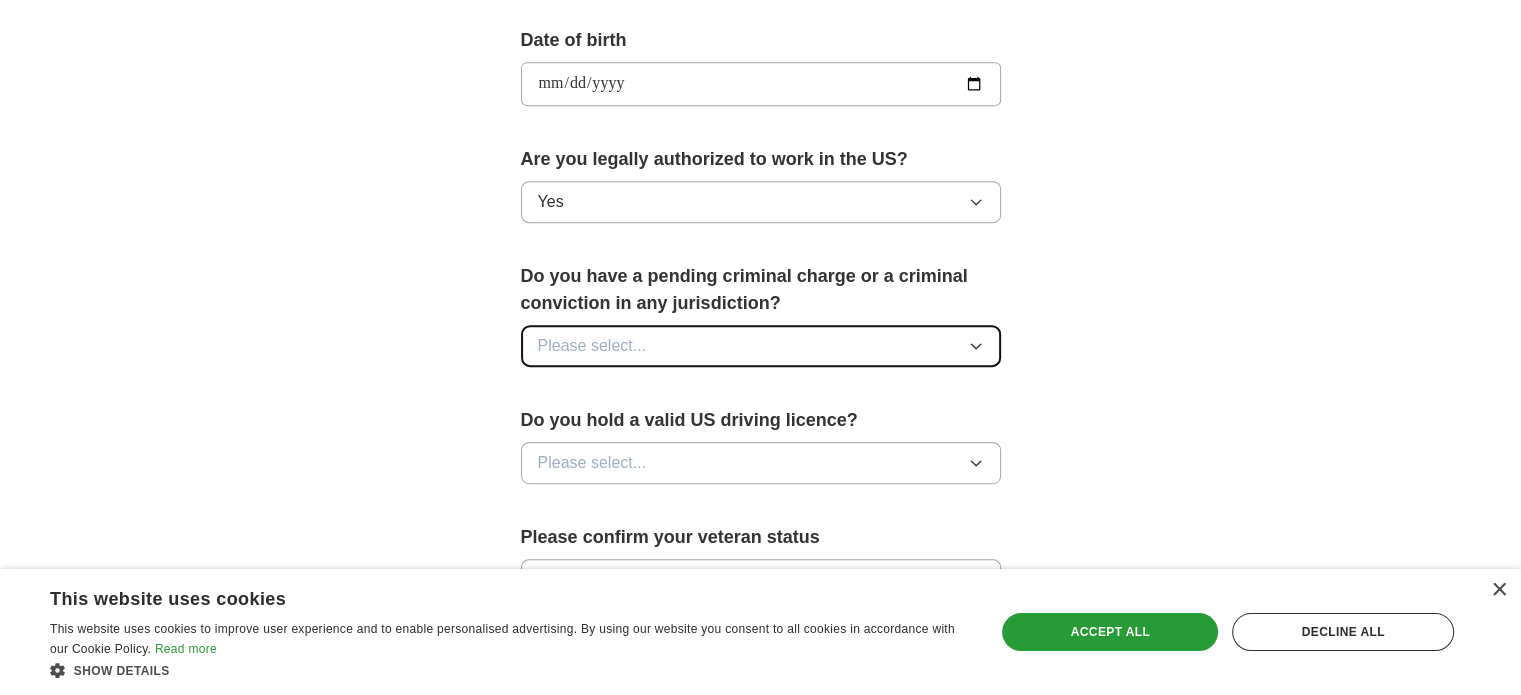 click on "Please select..." at bounding box center [592, 346] 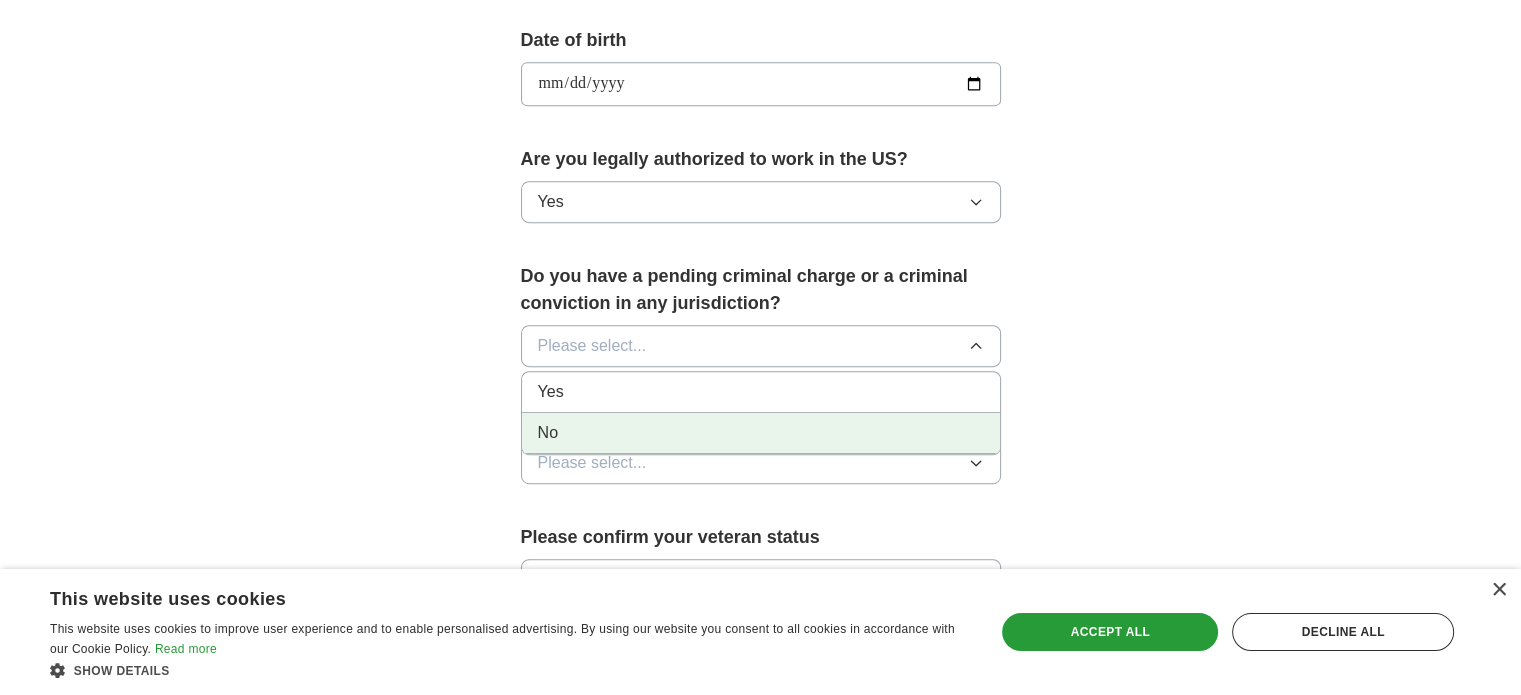 click on "No" at bounding box center (761, 433) 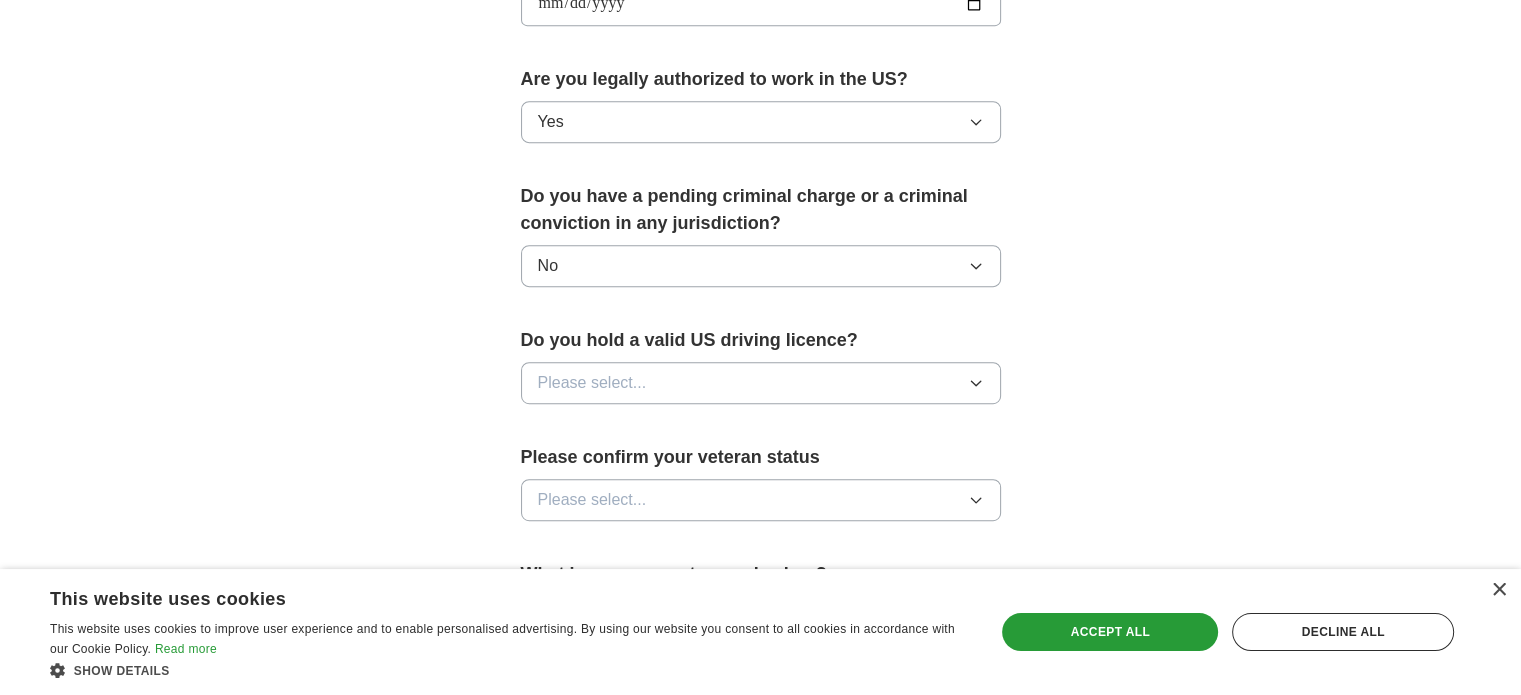scroll, scrollTop: 1100, scrollLeft: 0, axis: vertical 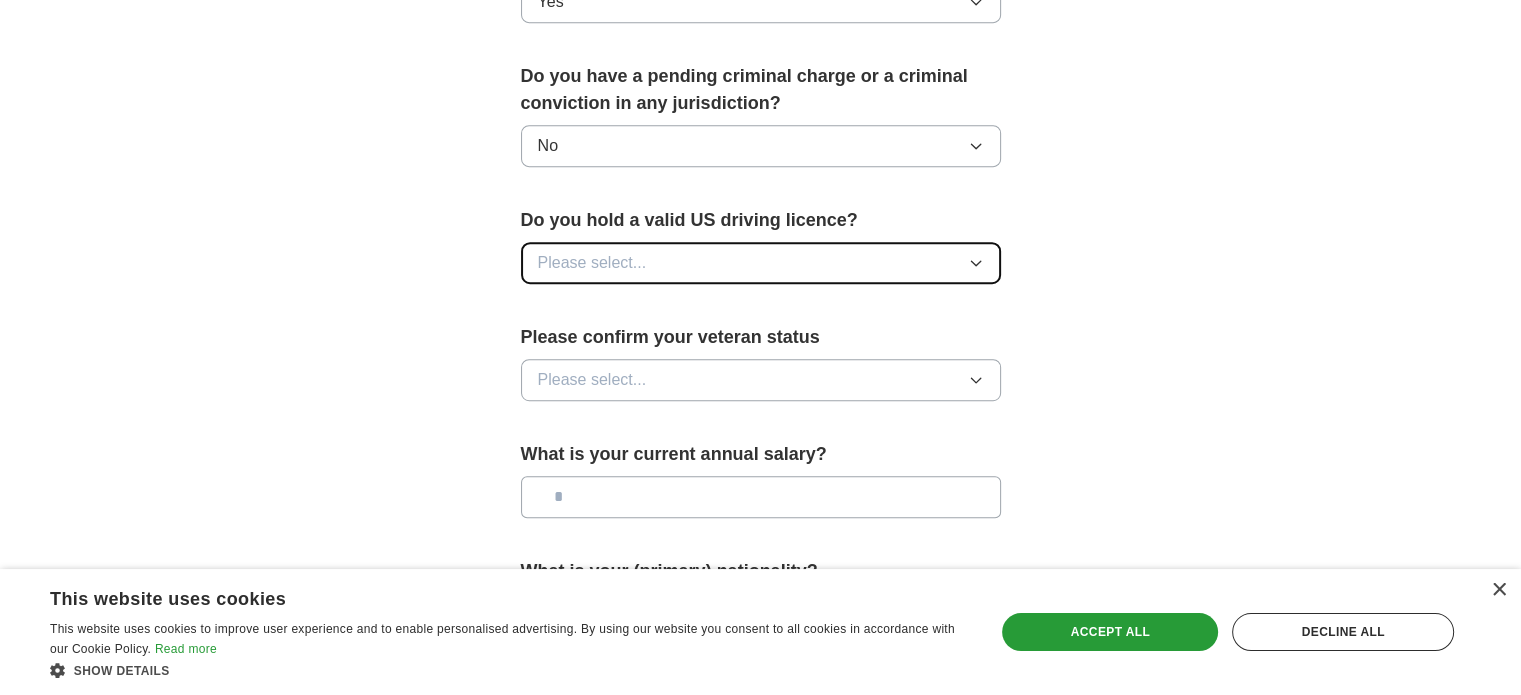 click on "Please select..." at bounding box center (761, 263) 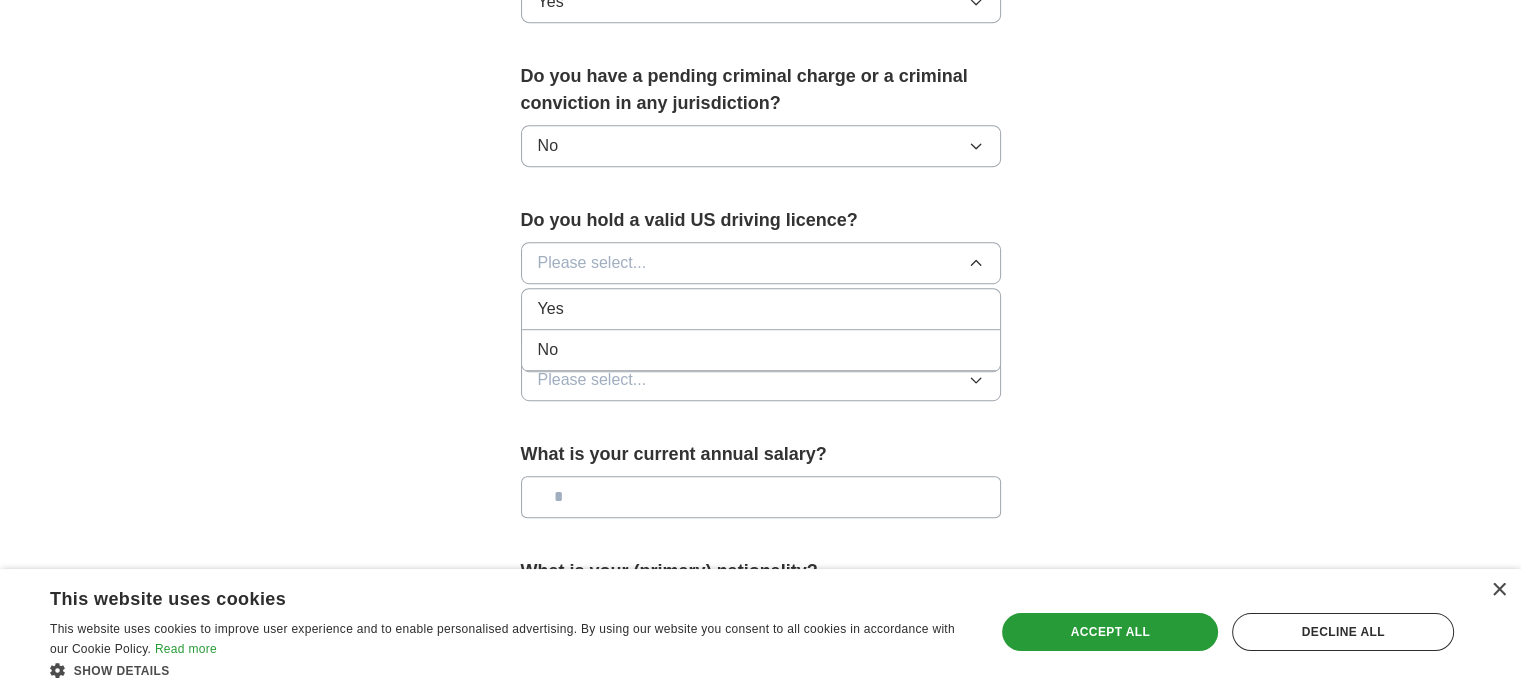 click on "No" at bounding box center (761, 350) 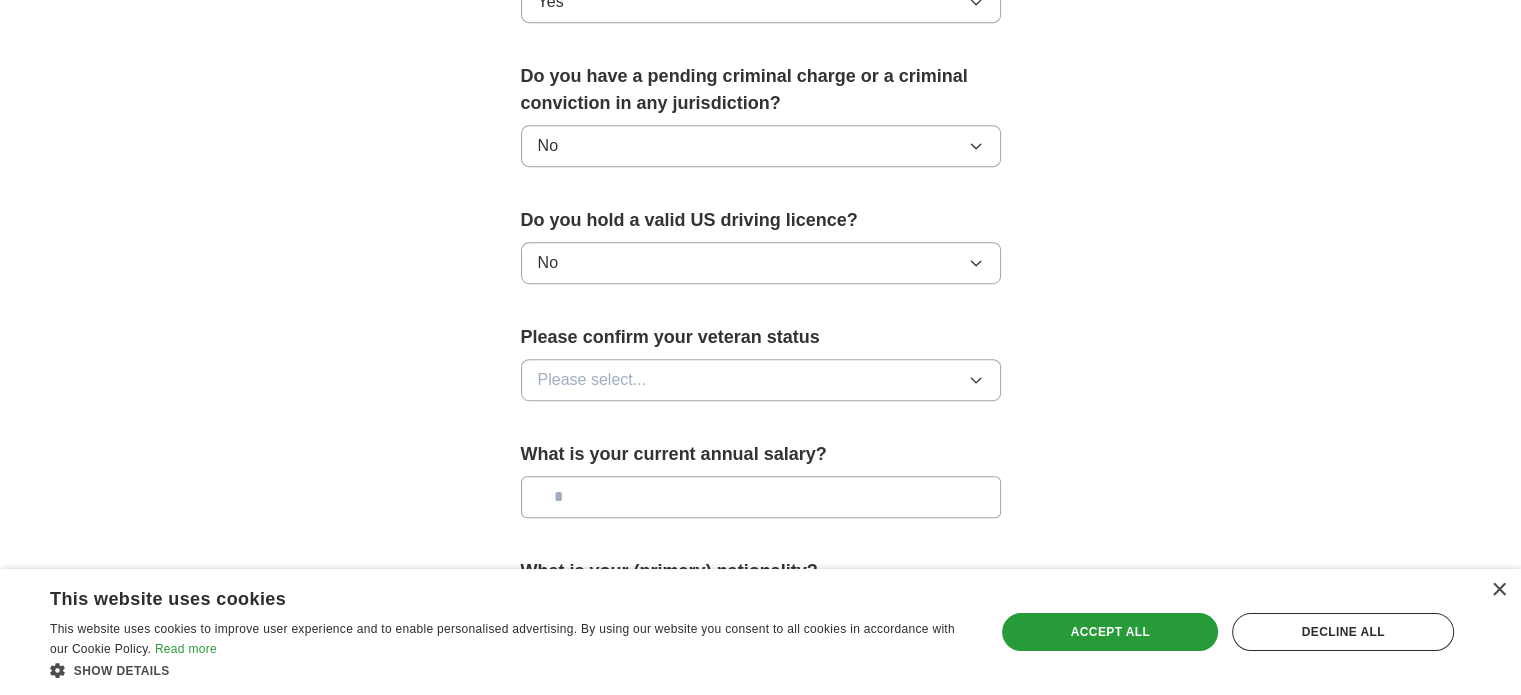 scroll, scrollTop: 1200, scrollLeft: 0, axis: vertical 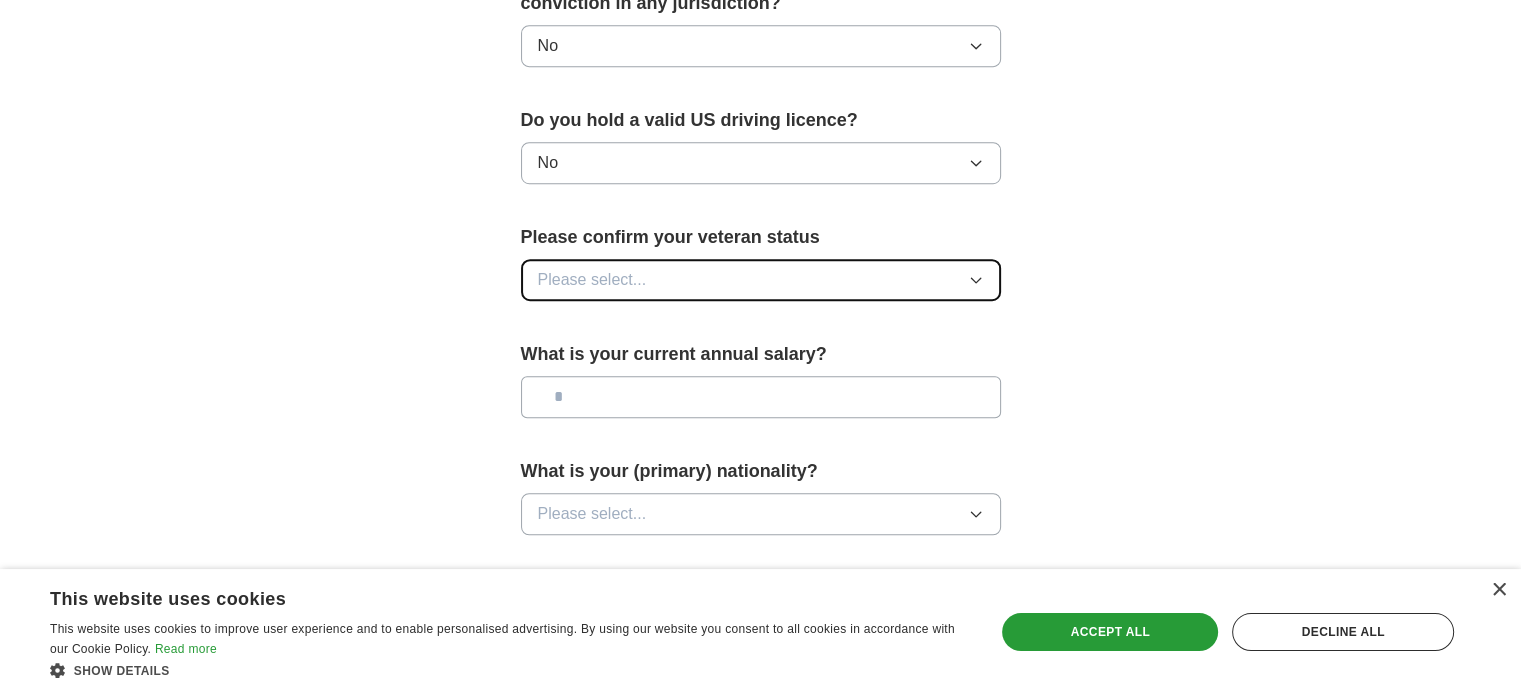 click on "Please select..." at bounding box center [592, 280] 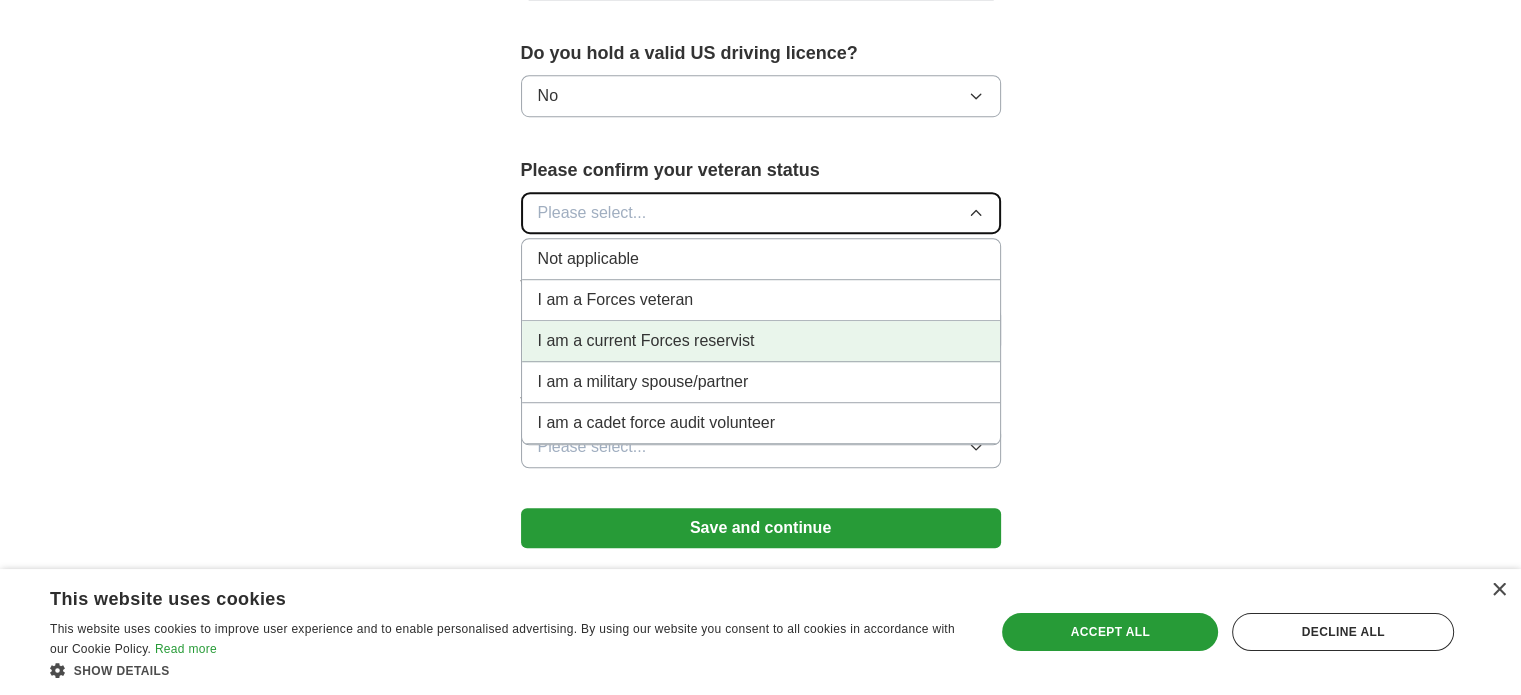 scroll, scrollTop: 1300, scrollLeft: 0, axis: vertical 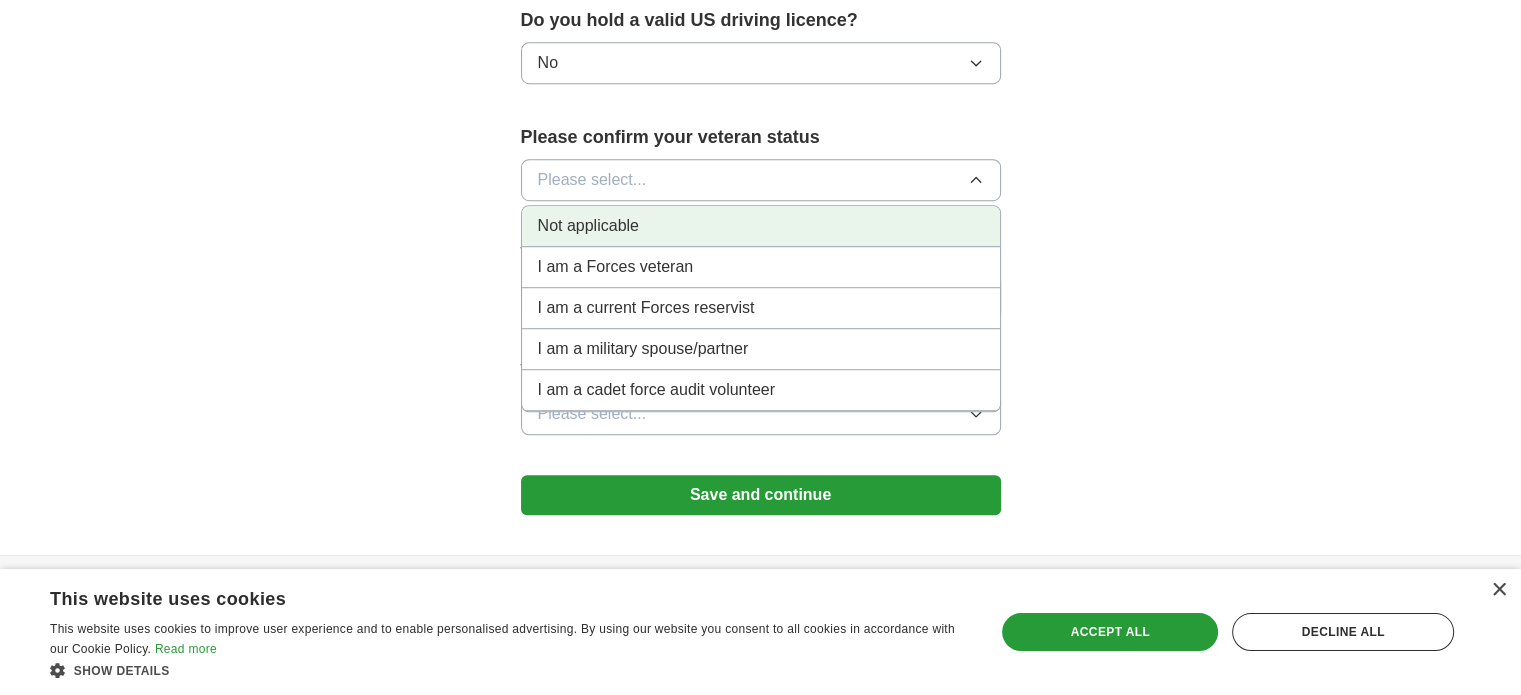 click on "Not applicable" at bounding box center [761, 226] 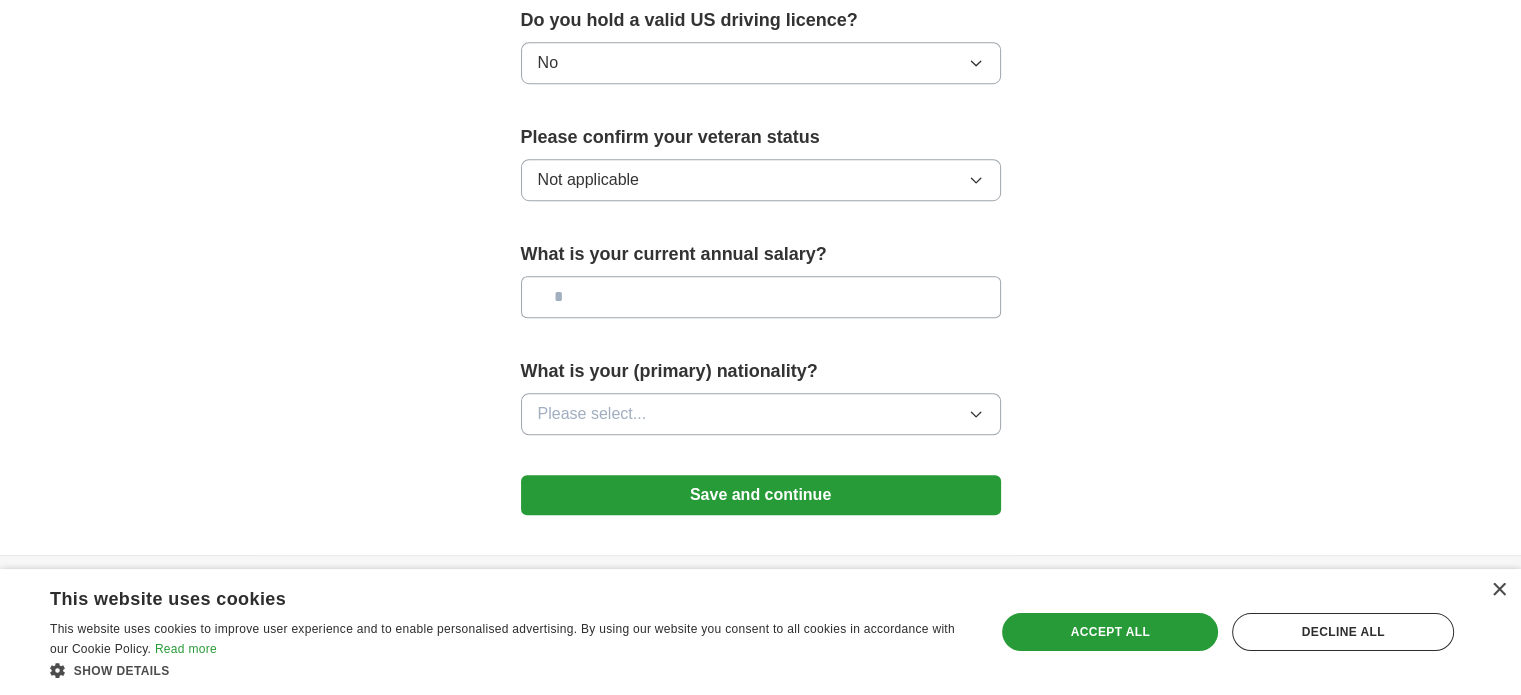 click at bounding box center [761, 297] 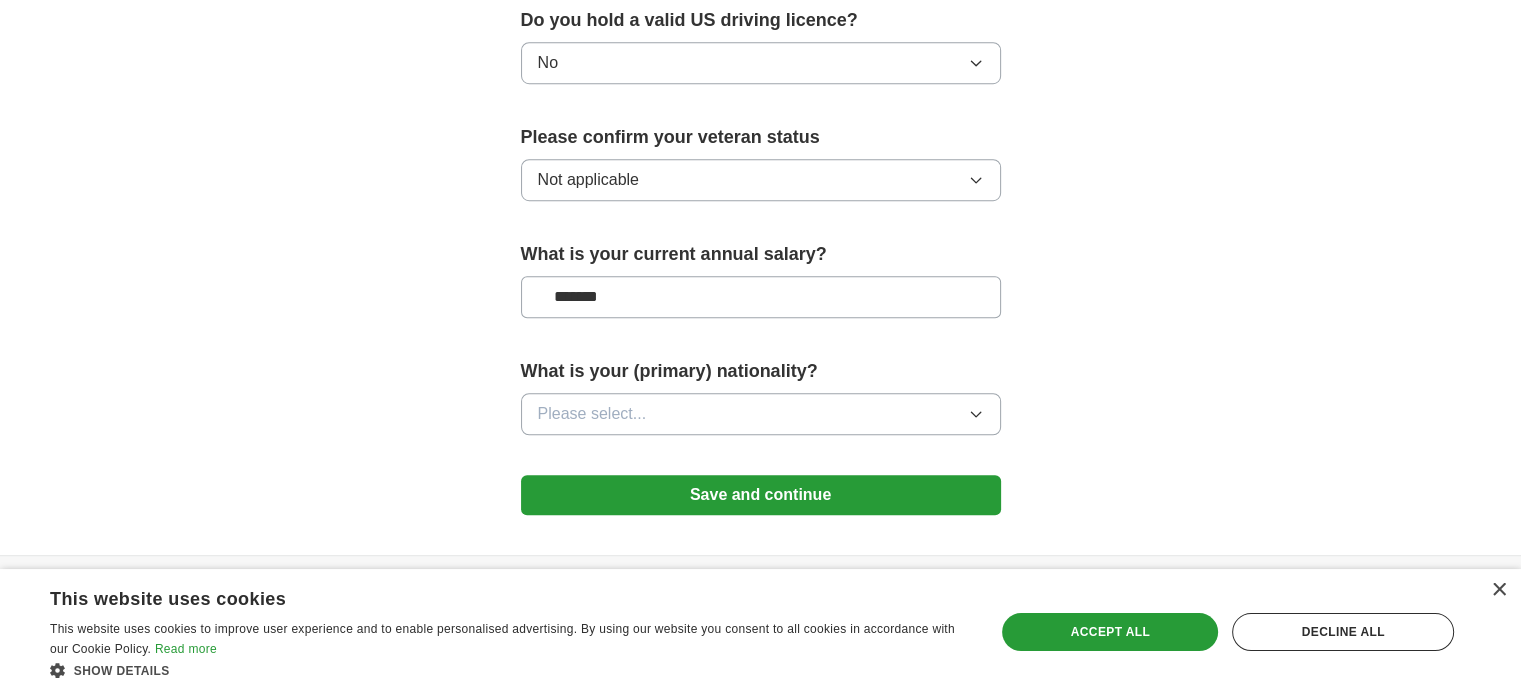 type on "*******" 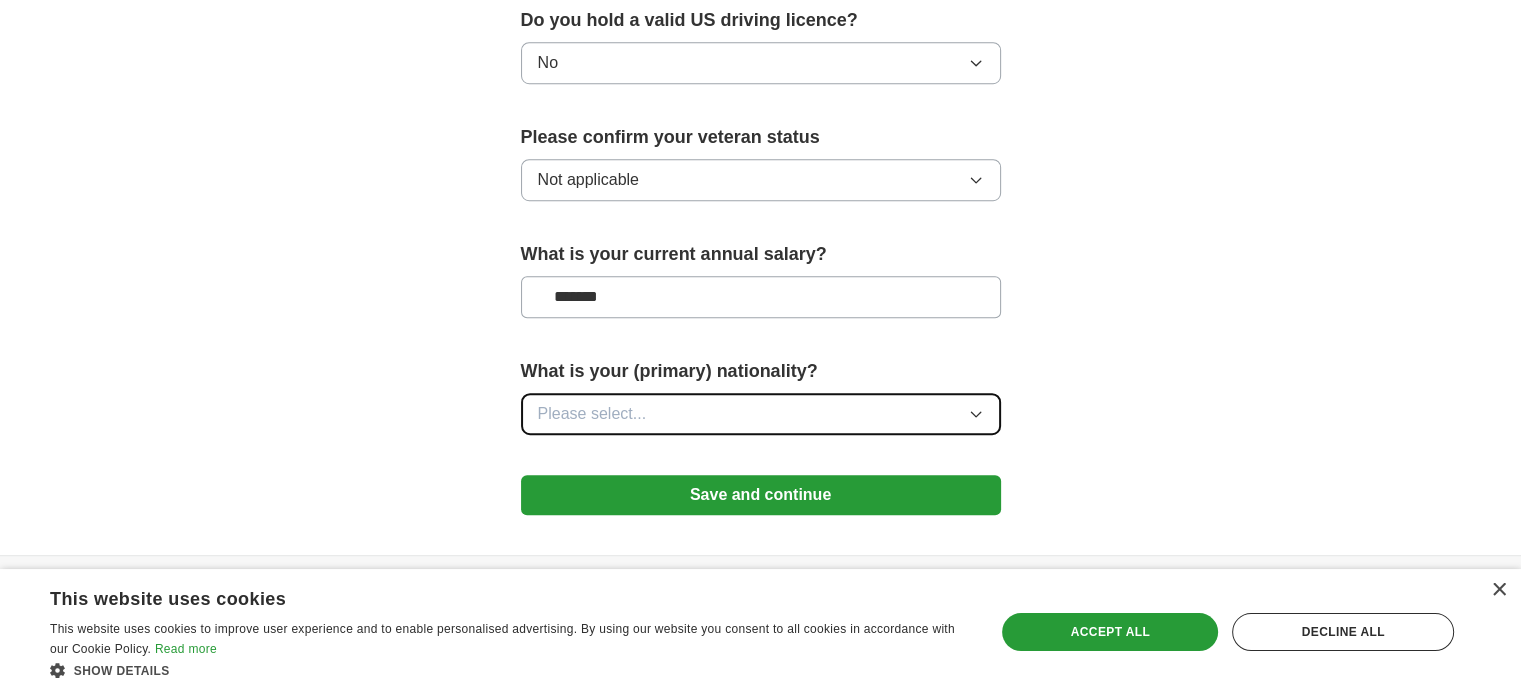 click on "Please select..." at bounding box center [761, 414] 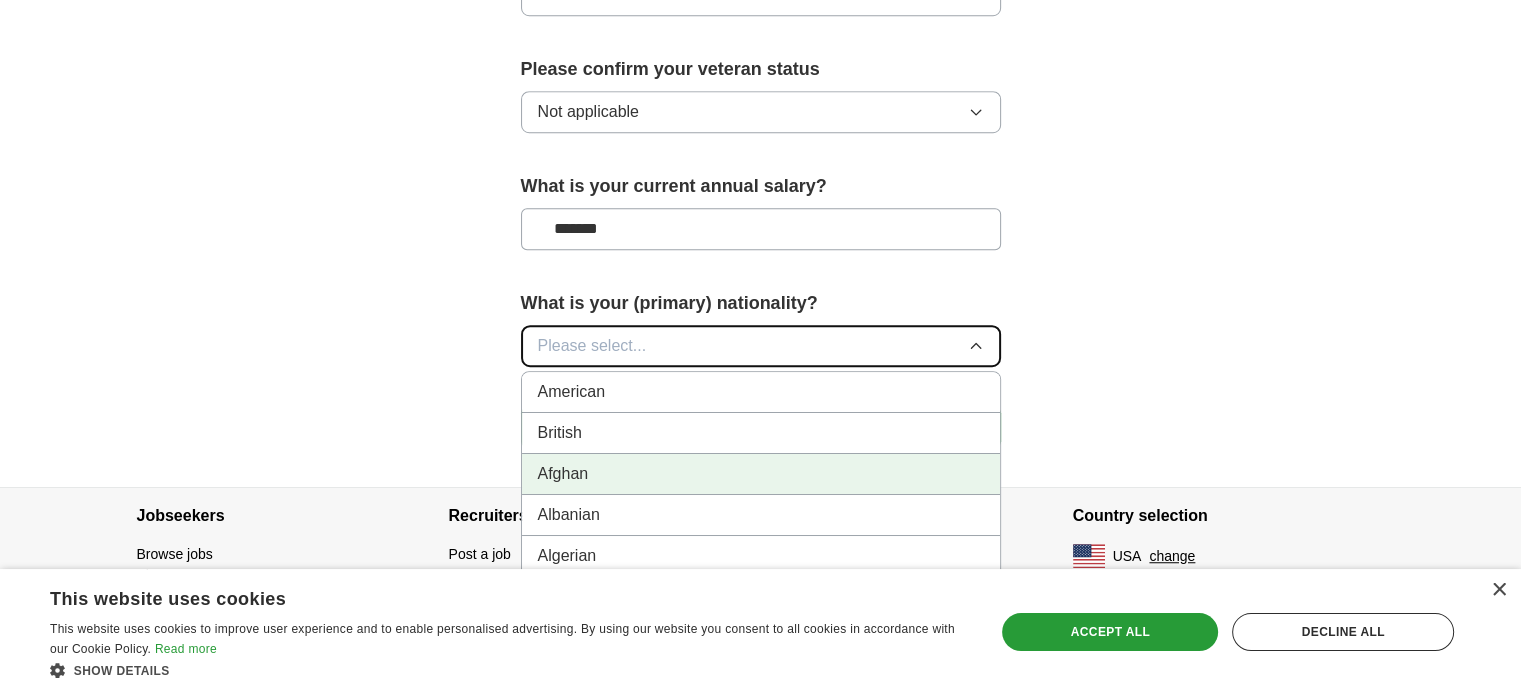 scroll, scrollTop: 1438, scrollLeft: 0, axis: vertical 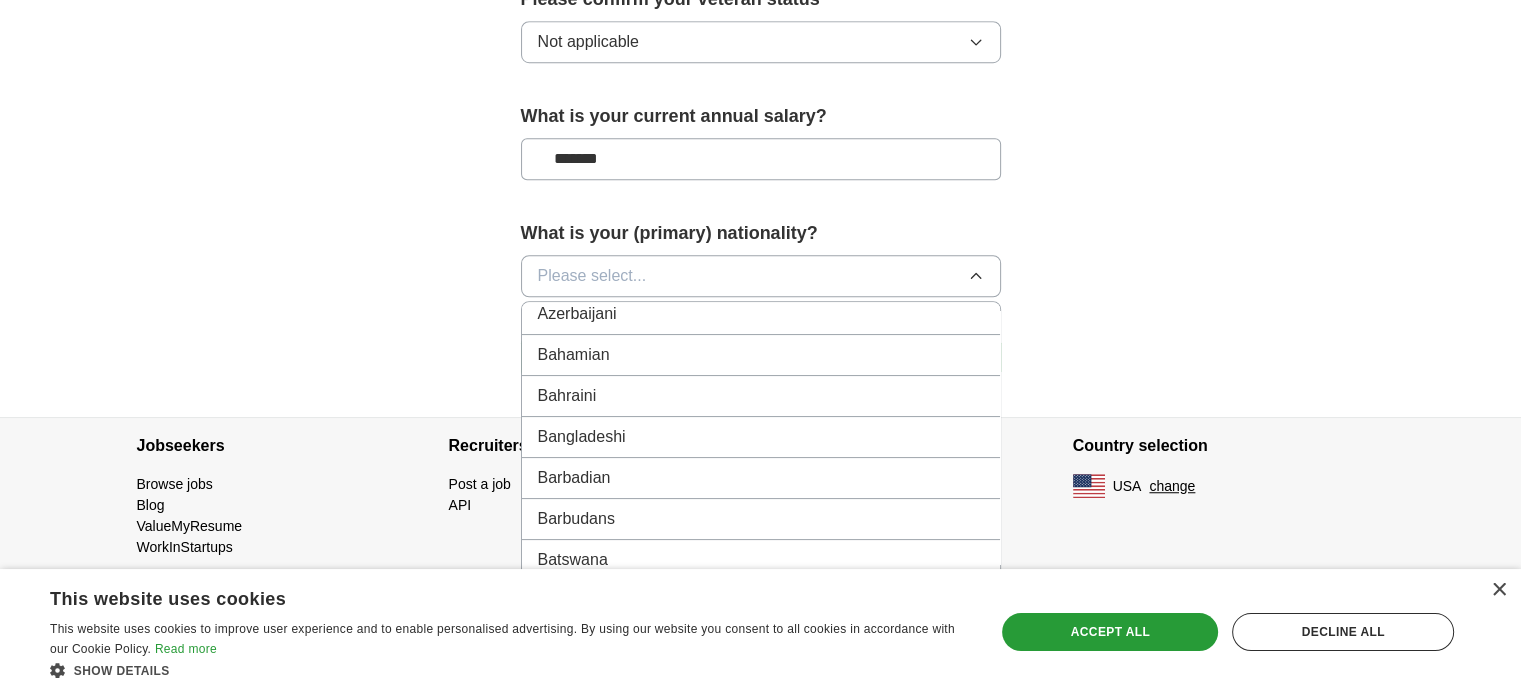 click on "Bangladeshi" at bounding box center [761, 437] 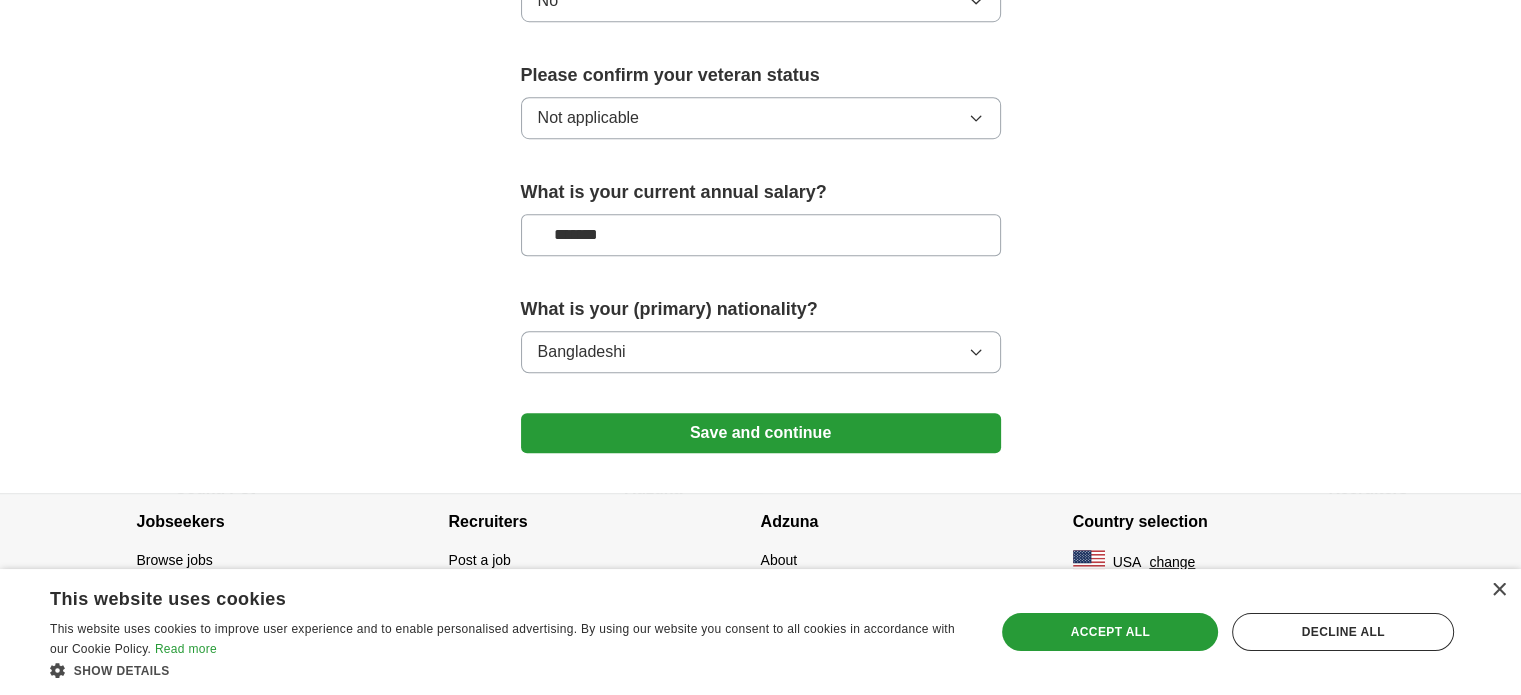 scroll, scrollTop: 1356, scrollLeft: 0, axis: vertical 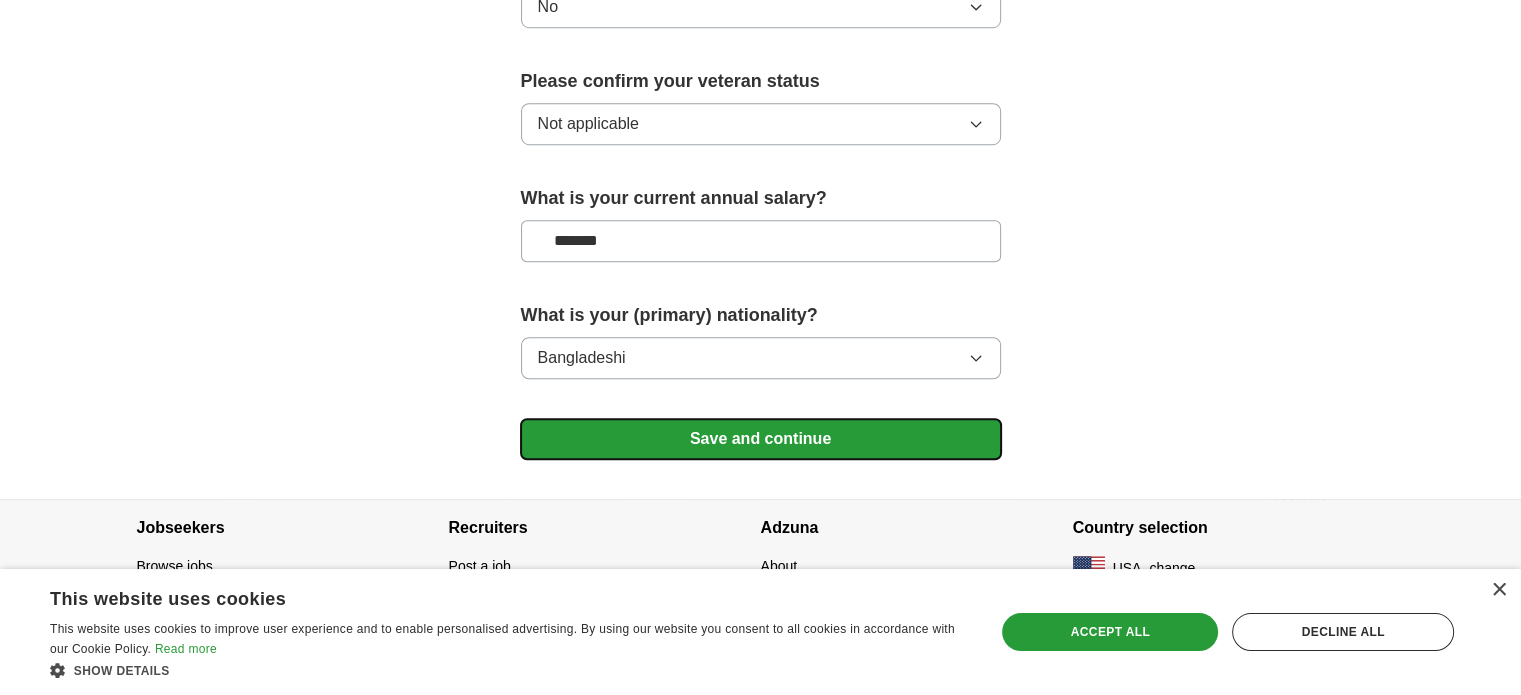 click on "Save and continue" at bounding box center (761, 439) 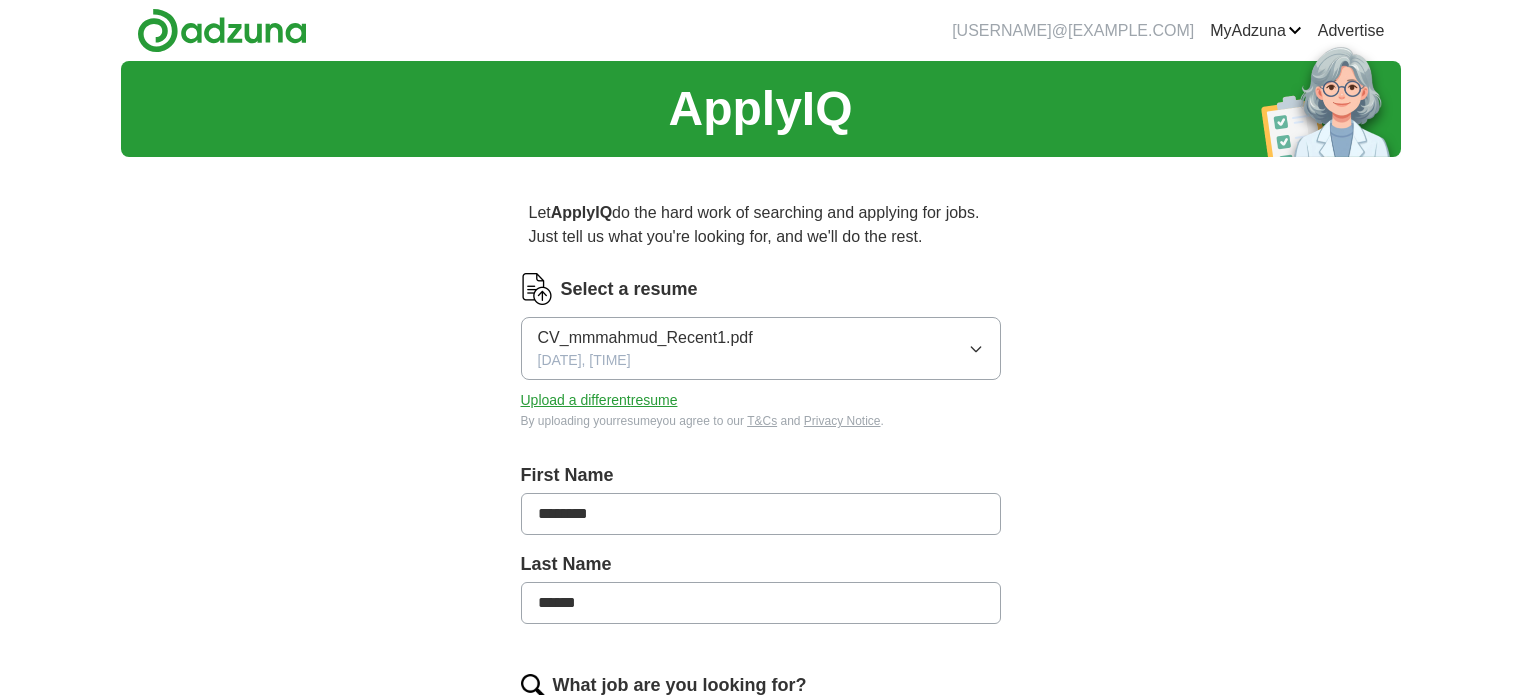 scroll, scrollTop: 0, scrollLeft: 0, axis: both 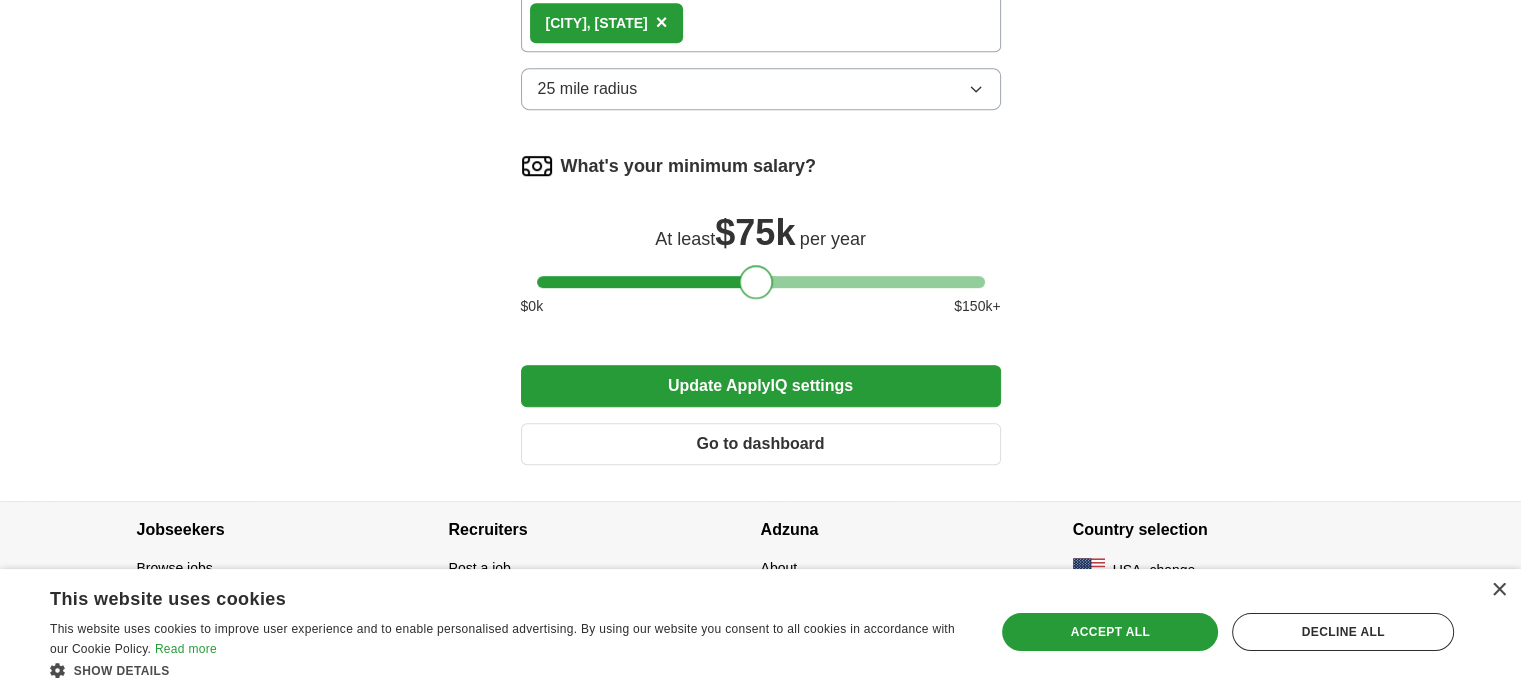 drag, startPoint x: 567, startPoint y: 275, endPoint x: 769, endPoint y: 267, distance: 202.15836 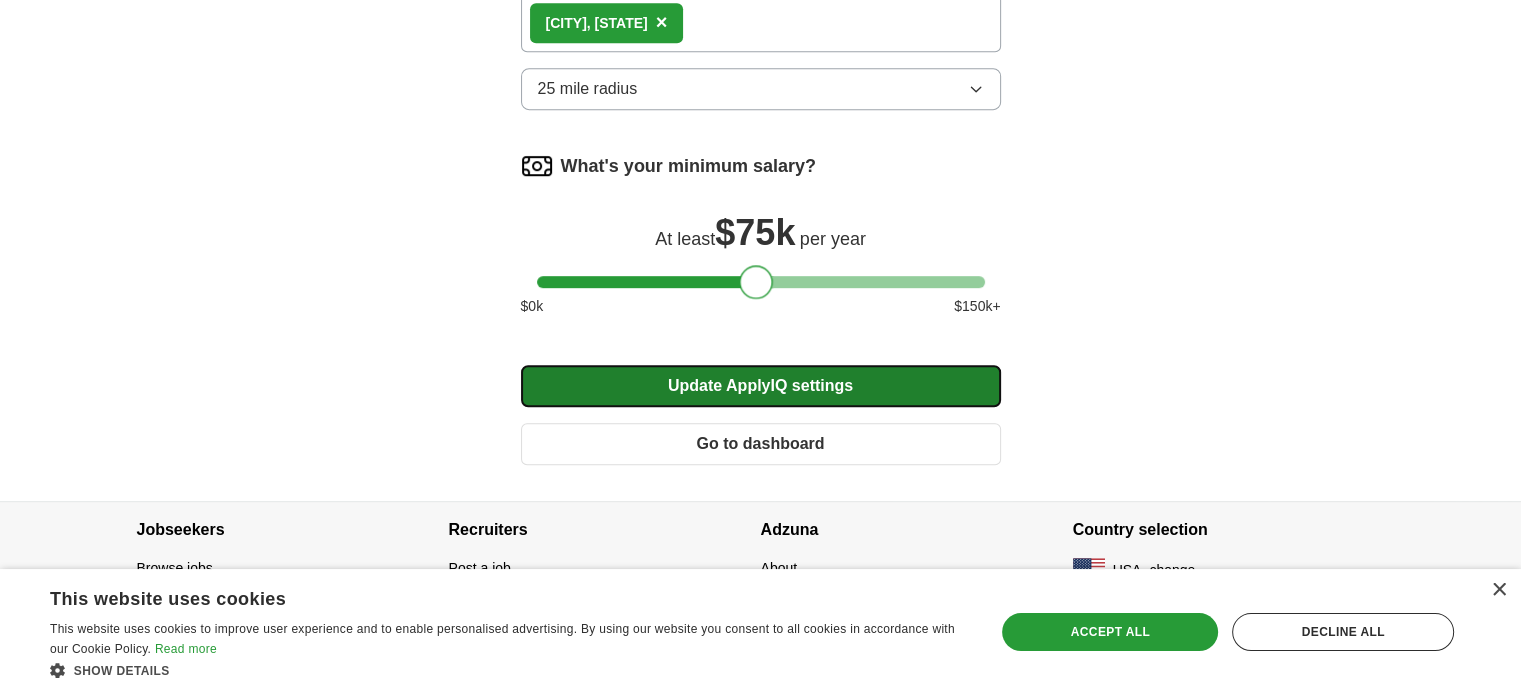 click on "Update ApplyIQ settings" at bounding box center [761, 386] 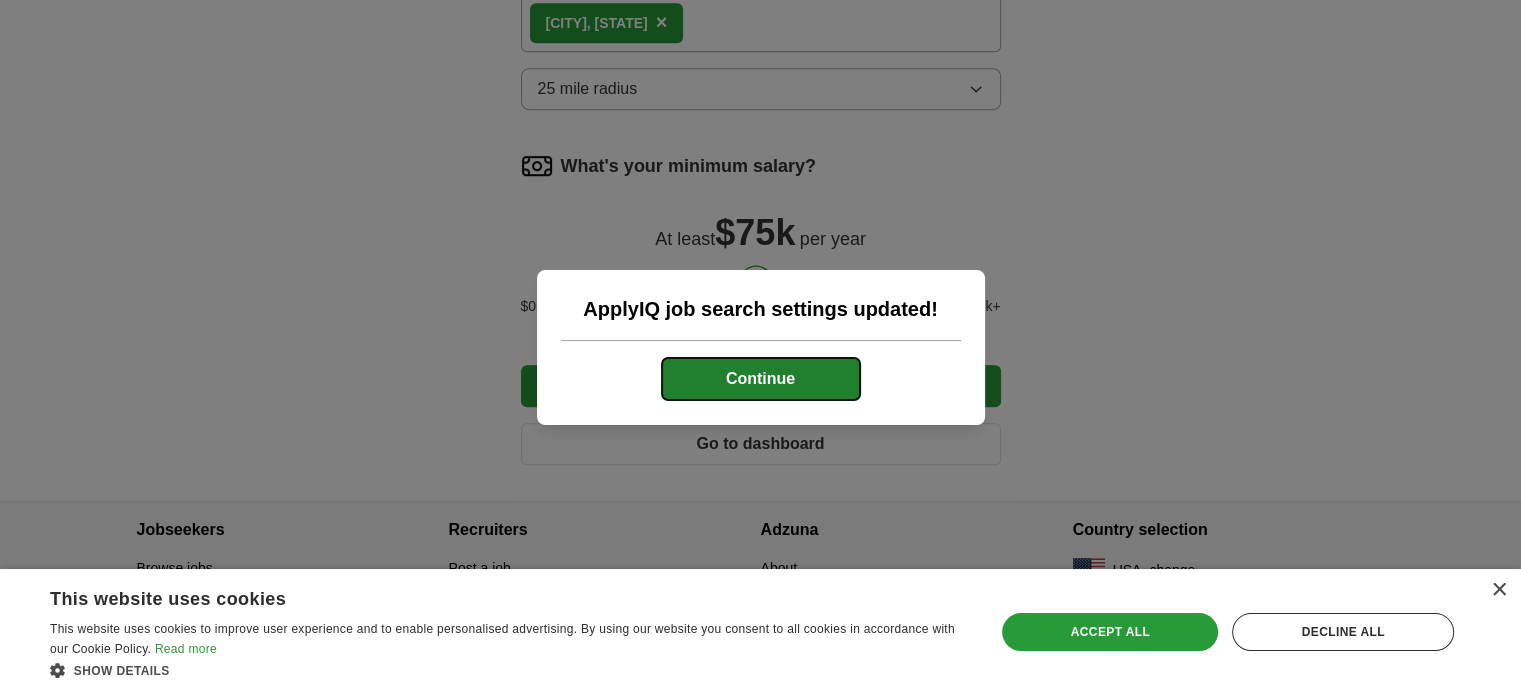click on "Continue" at bounding box center [761, 379] 